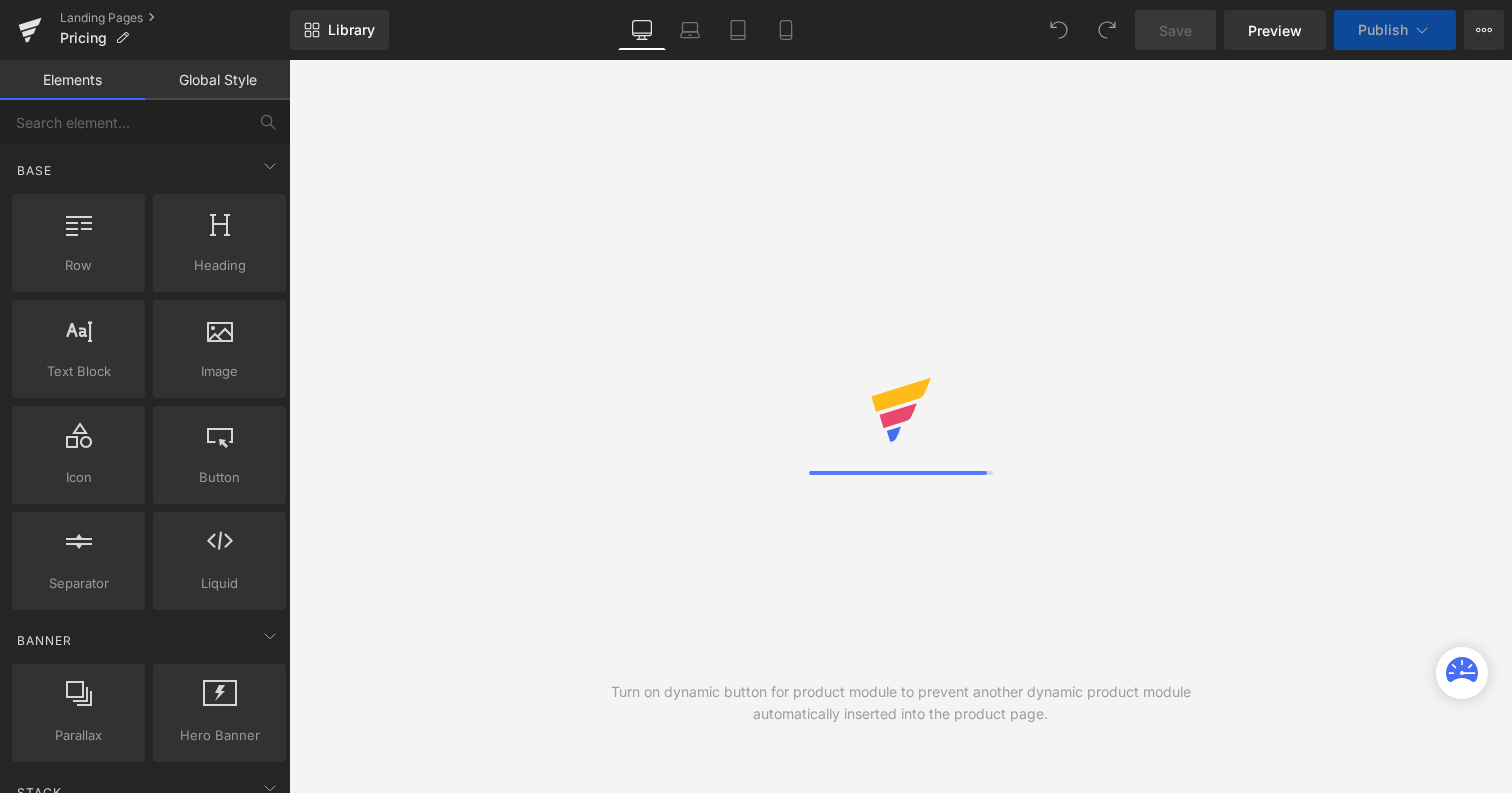 scroll, scrollTop: 0, scrollLeft: 0, axis: both 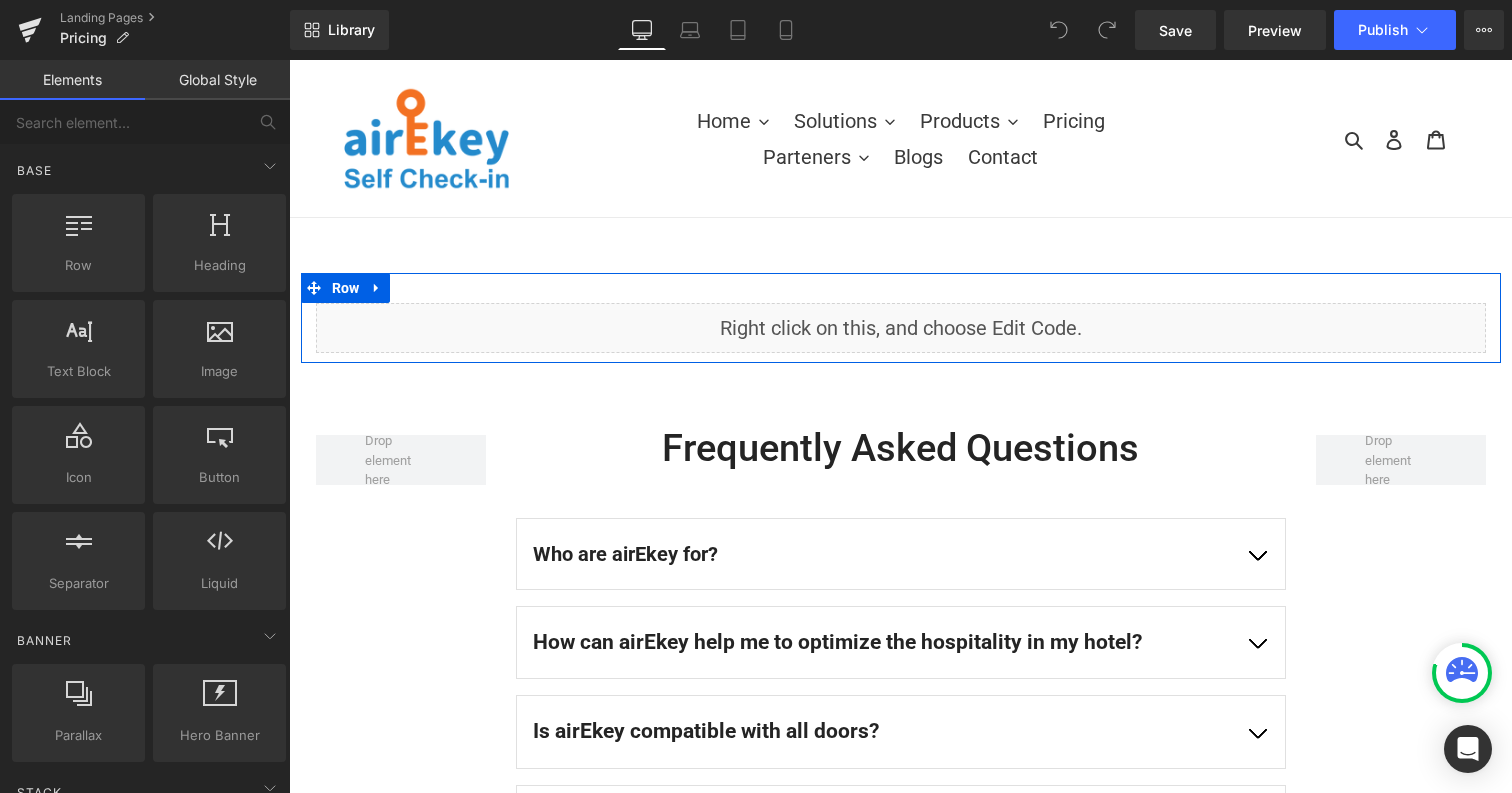 click on "Liquid" at bounding box center [901, 328] 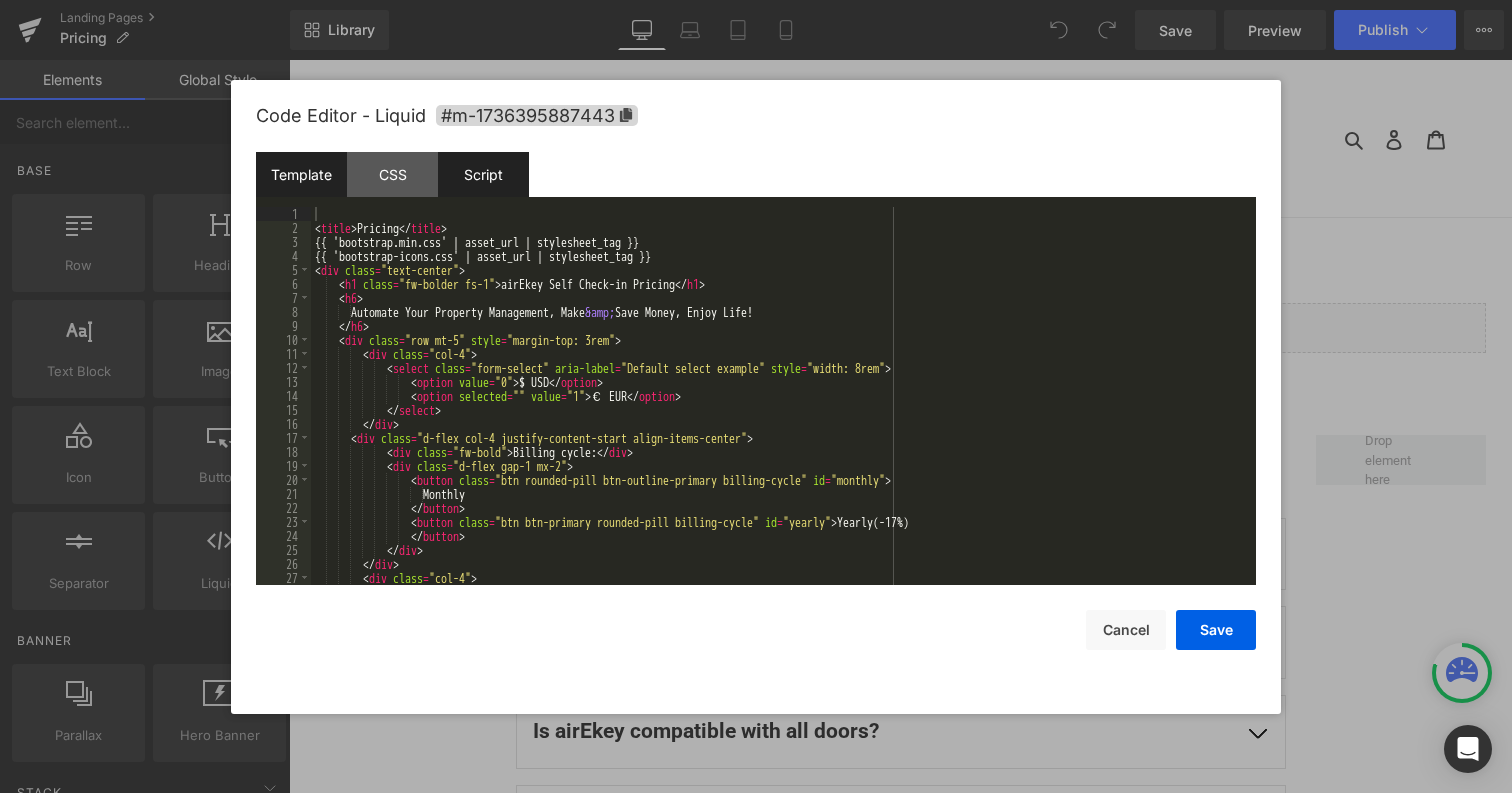 click on "Script" at bounding box center [483, 174] 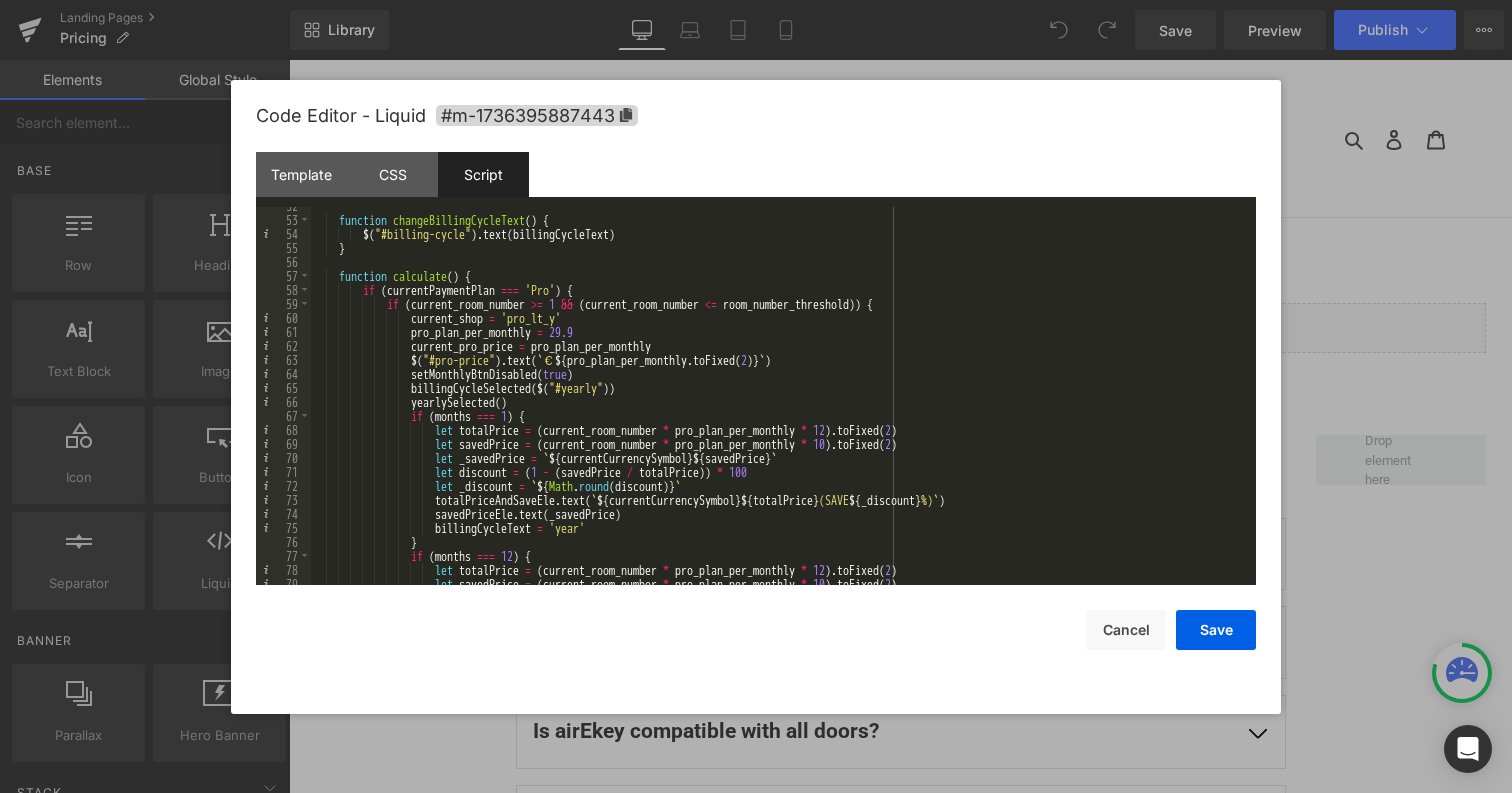 scroll, scrollTop: 473, scrollLeft: 0, axis: vertical 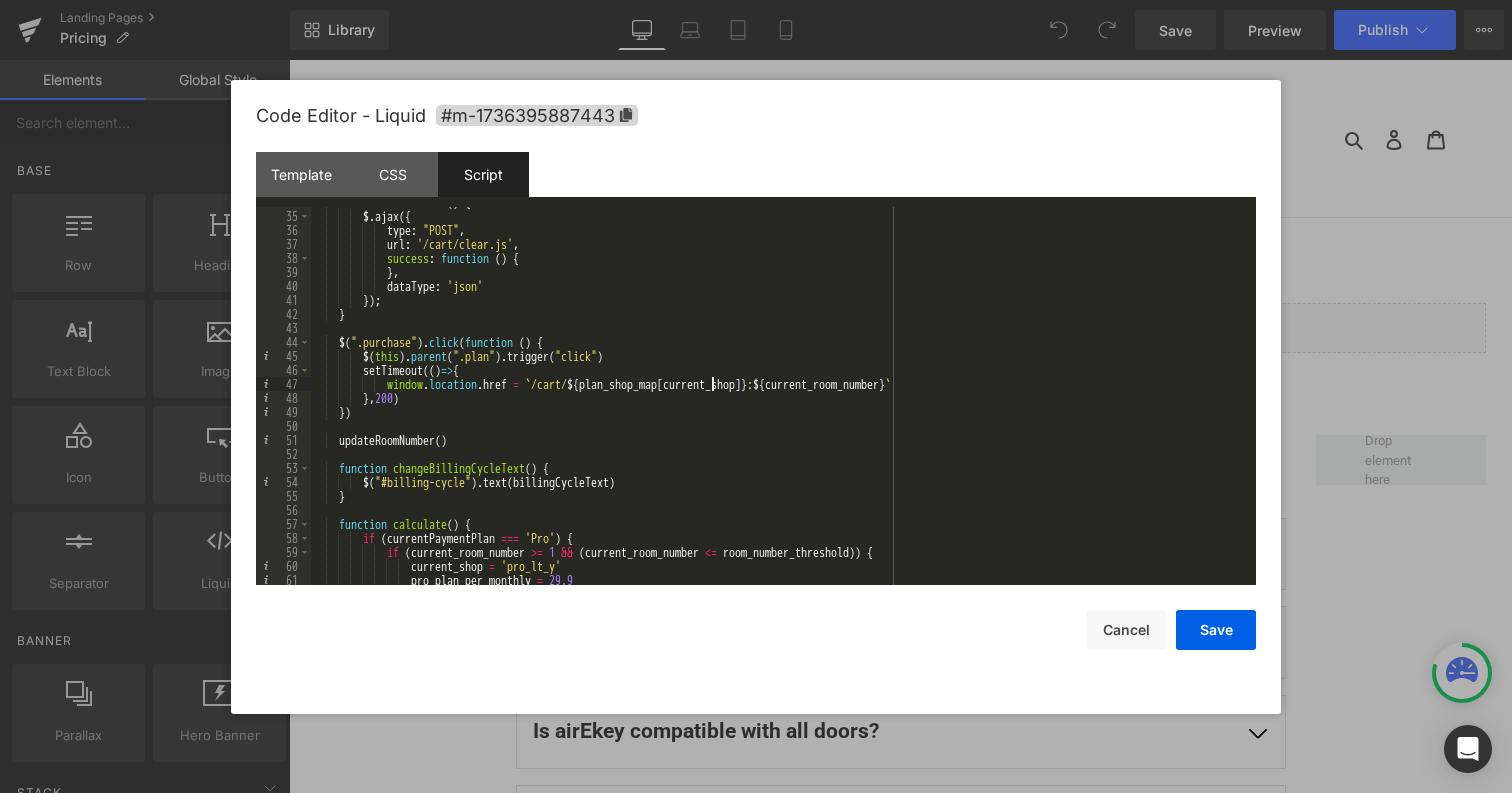 click on "function   clearCart ( )   {             $ . ajax ({                   type :   "POST" ,                   url :   '/cart/clear.js' ,                   success :   function   ( )   {                   } ,                   dataType :   'json'             }) ;       }       $ ( ".purchase" ) . click ( function   ( )   {             $ ( this ) . parent ( ".plan" ) . trigger ( "click" )             setTimeout (( ) => {                   window . location . href   =   ` /cart/ ${ plan_shop_map [ current_shop ] } : ${ current_room_number } `             } , 200 )       })       updateRoomNumber ( )       function   changeBillingCycleText ( )   {             $ ( "#billing-cycle" ) . text ( billingCycleText )       }       function   calculate ( )   {             if   ( currentPaymentPlan   ===   'Pro' )   {                   if   ( current_room_number   >=   1   &&   ( current_room_number   <=   room_number_threshold ))   {                         current_shop   =   'pro_lt_y'                           =" at bounding box center (779, 398) 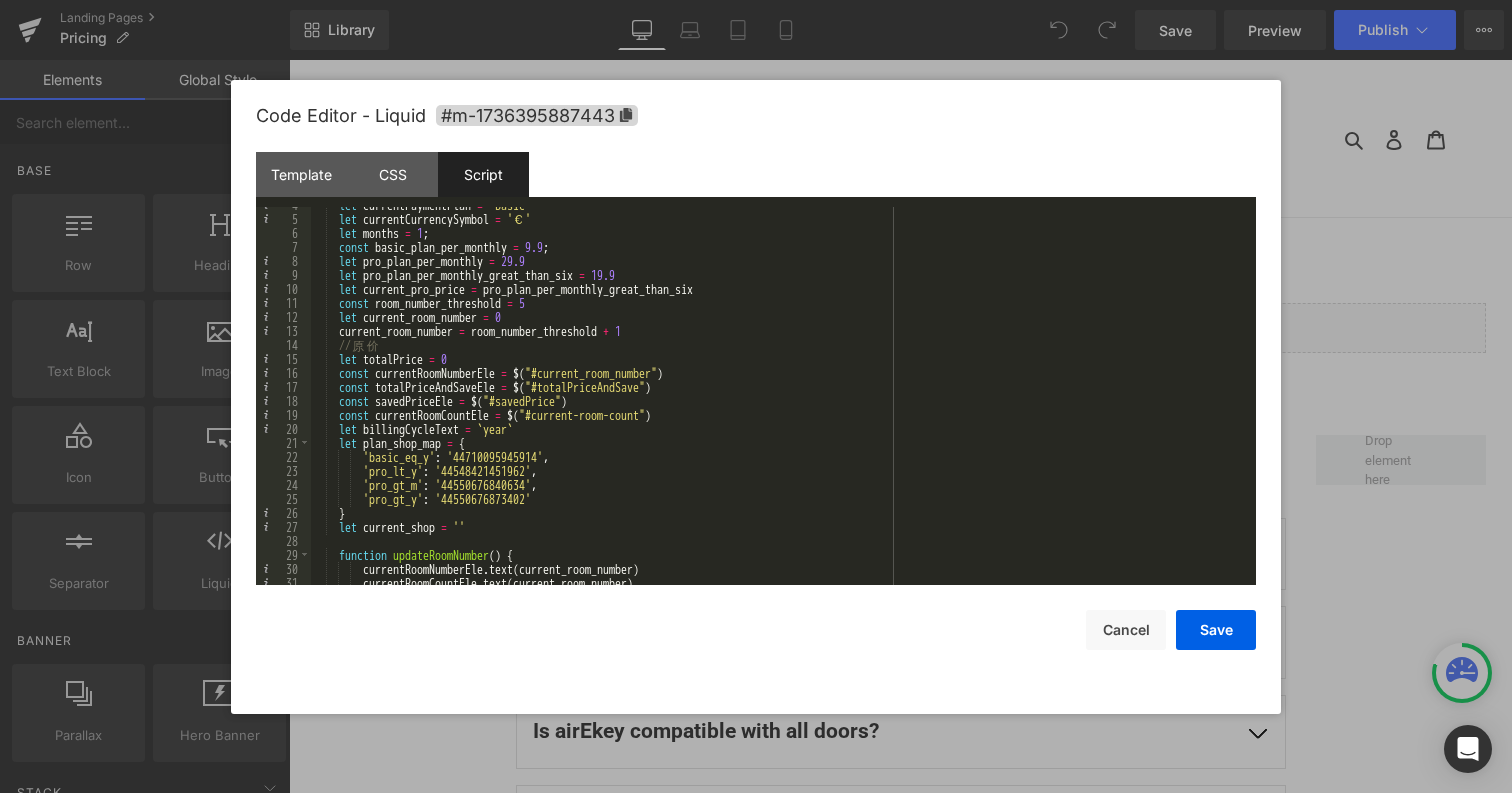 scroll, scrollTop: 129, scrollLeft: 0, axis: vertical 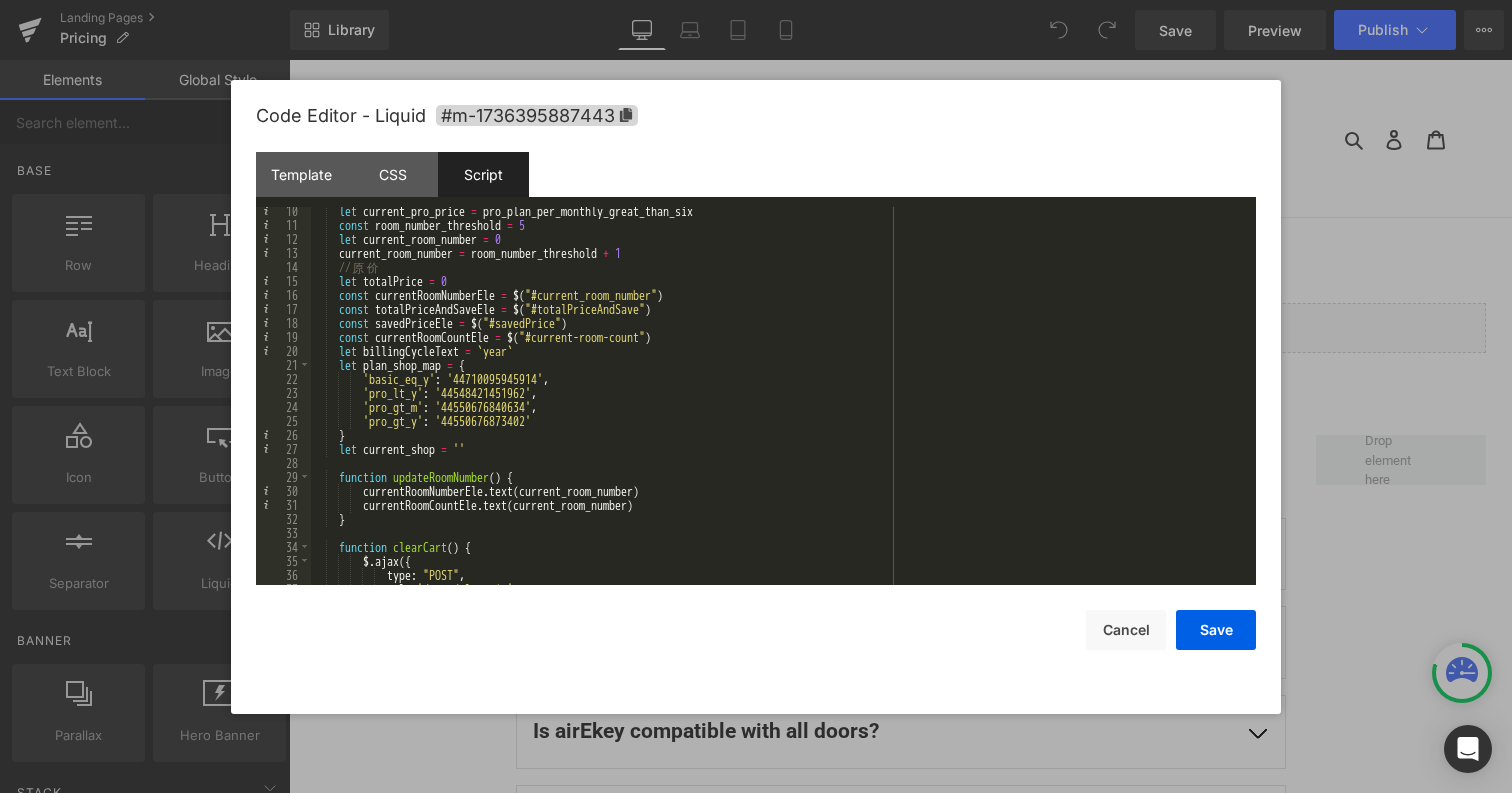 click on "let   current_pro_price   =   pro_plan_per_monthly_great_than_six       const   room_number_threshold   =   5       let   current_room_number   =   0       current_room_number   =   room_number_threshold   +   1       //  原 价       let   totalPrice   =   0       const   currentRoomNumberEle   =   $ ( "#current_room_number" )       const   totalPriceAndSaveEle   =   $ ( "#totalPriceAndSave" )       const   savedPriceEle   =   $ ( "#savedPrice" )       const   currentRoomCountEle   =   $ ( "#current-room-count" )       let   billingCycleText   =   ` year `       let   plan_shop_map   =   {             'basic_eq_y' :   '44710095945914' ,             'pro_lt_y' :   '44548421451962' ,             'pro_gt_m' :   '44550676840634' ,             'pro_gt_y' :   '44550676873402'       }       let   current_shop   =   ''       function   updateRoomNumber ( )   {             currentRoomNumberEle . text ( current_room_number )             currentRoomCountEle . text ( current_room_number )       }       function" at bounding box center [779, 407] 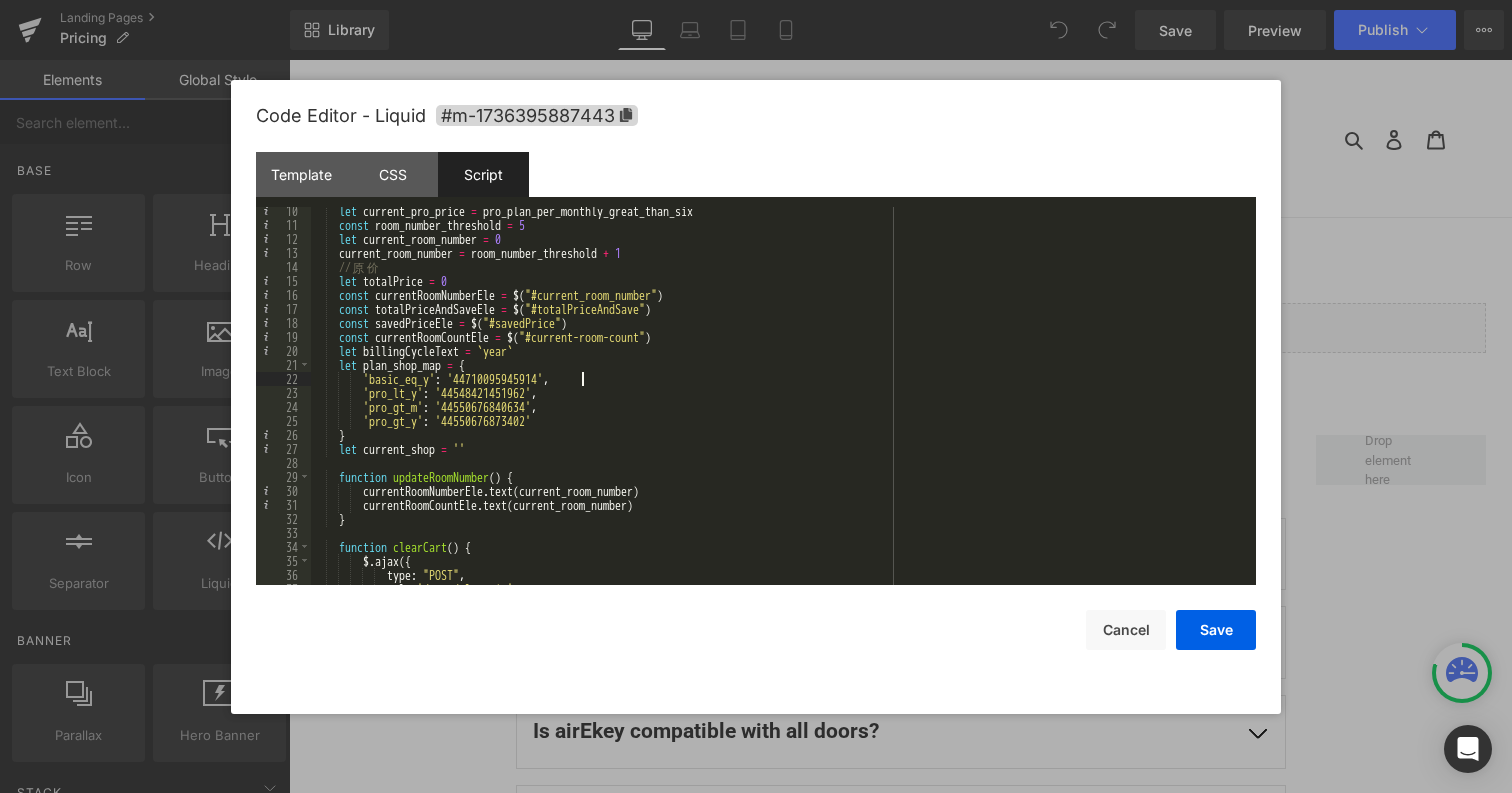 click on "let   current_pro_price   =   pro_plan_per_monthly_great_than_six       const   room_number_threshold   =   5       let   current_room_number   =   0       current_room_number   =   room_number_threshold   +   1       //  原 价       let   totalPrice   =   0       const   currentRoomNumberEle   =   $ ( "#current_room_number" )       const   totalPriceAndSaveEle   =   $ ( "#totalPriceAndSave" )       const   savedPriceEle   =   $ ( "#savedPrice" )       const   currentRoomCountEle   =   $ ( "#current-room-count" )       let   billingCycleText   =   ` year `       let   plan_shop_map   =   {             'basic_eq_y' :   '44710095945914' ,             'pro_lt_y' :   '44548421451962' ,             'pro_gt_m' :   '44550676840634' ,             'pro_gt_y' :   '44550676873402'       }       let   current_shop   =   ''       function   updateRoomNumber ( )   {             currentRoomNumberEle . text ( current_room_number )             currentRoomCountEle . text ( current_room_number )       }       function" at bounding box center (779, 407) 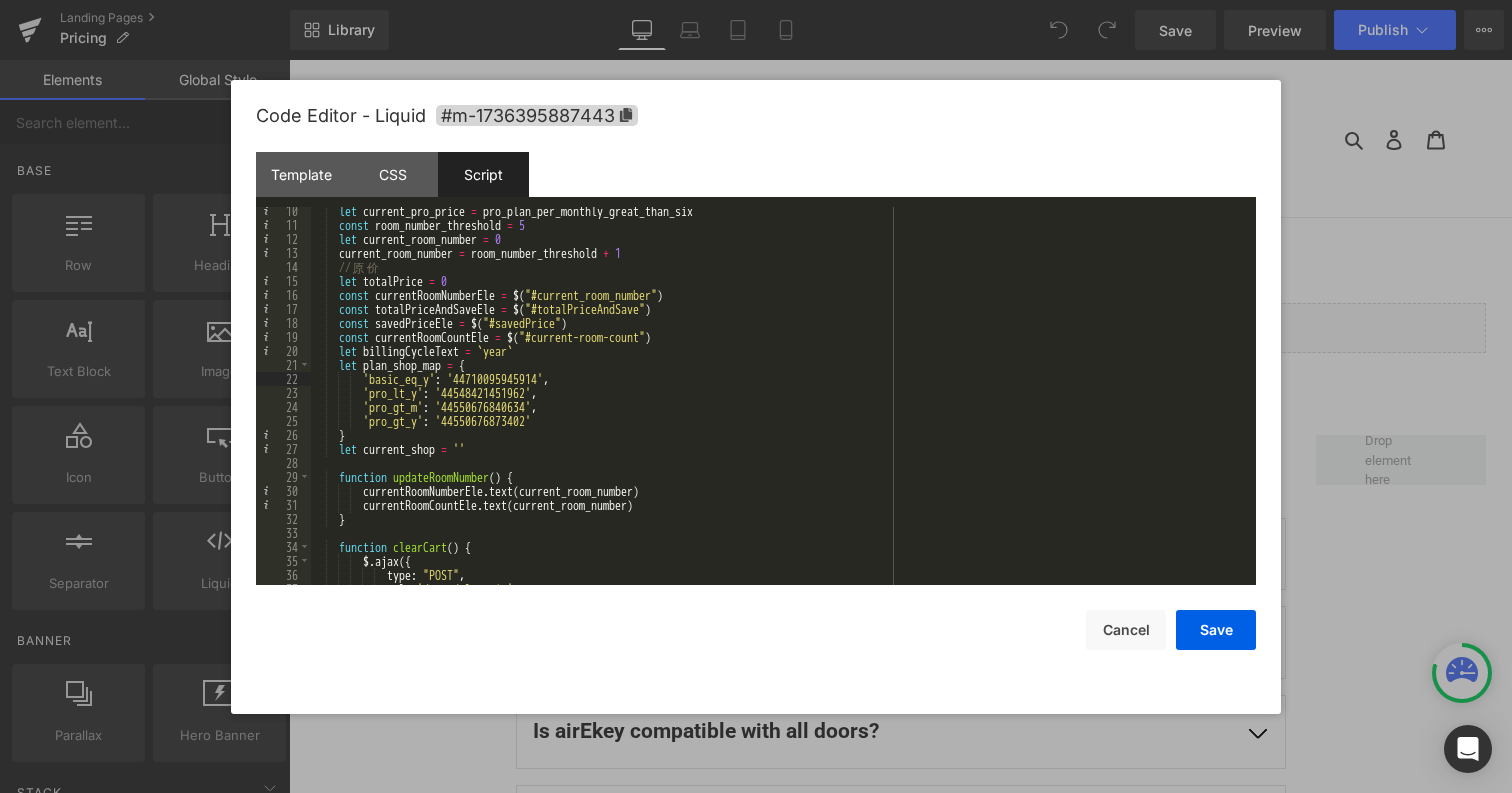 click on "let   current_pro_price   =   pro_plan_per_monthly_great_than_six       const   room_number_threshold   =   5       let   current_room_number   =   0       current_room_number   =   room_number_threshold   +   1       //  原 价       let   totalPrice   =   0       const   currentRoomNumberEle   =   $ ( "#current_room_number" )       const   totalPriceAndSaveEle   =   $ ( "#totalPriceAndSave" )       const   savedPriceEle   =   $ ( "#savedPrice" )       const   currentRoomCountEle   =   $ ( "#current-room-count" )       let   billingCycleText   =   ` year `       let   plan_shop_map   =   {             'basic_eq_y' :   '44710095945914' ,             'pro_lt_y' :   '44548421451962' ,             'pro_gt_m' :   '44550676840634' ,             'pro_gt_y' :   '44550676873402'       }       let   current_shop   =   ''       function   updateRoomNumber ( )   {             currentRoomNumberEle . text ( current_room_number )             currentRoomCountEle . text ( current_room_number )       }       function" at bounding box center (779, 407) 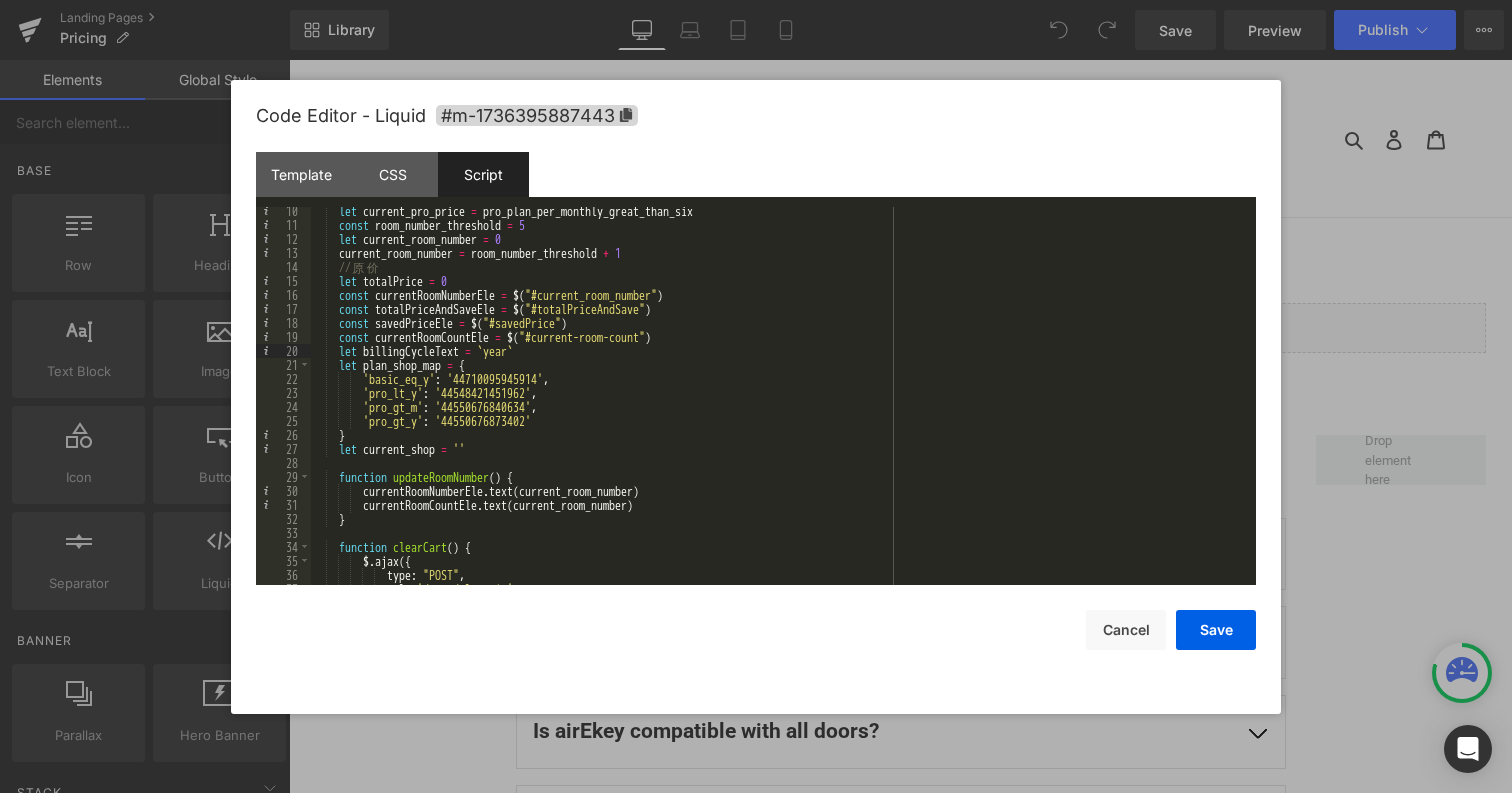 click on "let   current_pro_price   =   pro_plan_per_monthly_great_than_six       const   room_number_threshold   =   5       let   current_room_number   =   0       current_room_number   =   room_number_threshold   +   1       //  原 价       let   totalPrice   =   0       const   currentRoomNumberEle   =   $ ( "#current_room_number" )       const   totalPriceAndSaveEle   =   $ ( "#totalPriceAndSave" )       const   savedPriceEle   =   $ ( "#savedPrice" )       const   currentRoomCountEle   =   $ ( "#current-room-count" )       let   billingCycleText   =   ` year `       let   plan_shop_map   =   {             'basic_eq_y' :   '44710095945914' ,             'pro_lt_y' :   '44548421451962' ,             'pro_gt_m' :   '44550676840634' ,             'pro_gt_y' :   '44550676873402'       }       let   current_shop   =   ''       function   updateRoomNumber ( )   {             currentRoomNumberEle . text ( current_room_number )             currentRoomCountEle . text ( current_room_number )       }       function" at bounding box center (779, 407) 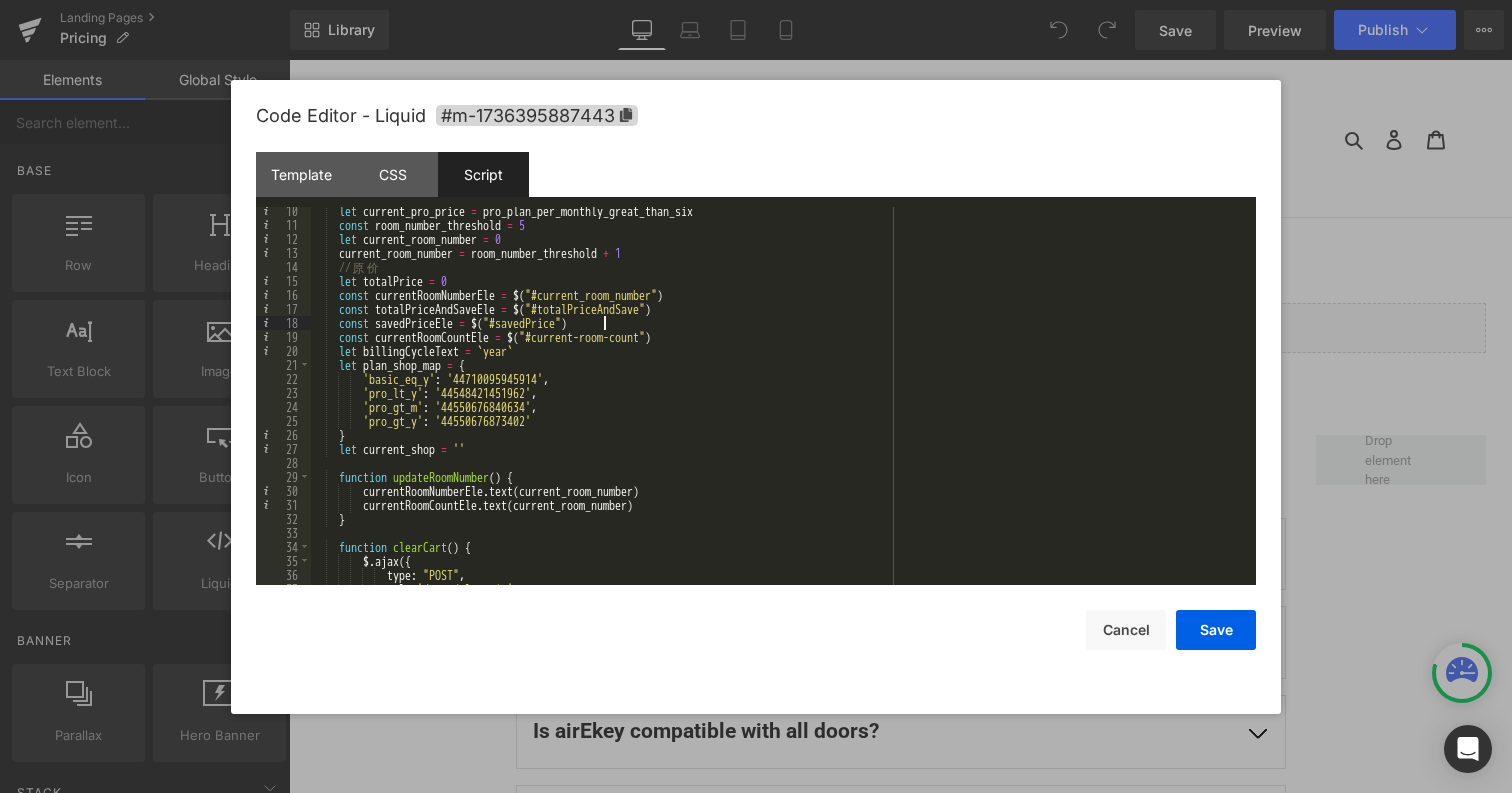 click on "let   current_pro_price   =   pro_plan_per_monthly_great_than_six       const   room_number_threshold   =   5       let   current_room_number   =   0       current_room_number   =   room_number_threshold   +   1       //  原 价       let   totalPrice   =   0       const   currentRoomNumberEle   =   $ ( "#current_room_number" )       const   totalPriceAndSaveEle   =   $ ( "#totalPriceAndSave" )       const   savedPriceEle   =   $ ( "#savedPrice" )       const   currentRoomCountEle   =   $ ( "#current-room-count" )       let   billingCycleText   =   ` year `       let   plan_shop_map   =   {             'basic_eq_y' :   '44710095945914' ,             'pro_lt_y' :   '44548421451962' ,             'pro_gt_m' :   '44550676840634' ,             'pro_gt_y' :   '44550676873402'       }       let   current_shop   =   ''       function   updateRoomNumber ( )   {             currentRoomNumberEle . text ( current_room_number )             currentRoomCountEle . text ( current_room_number )       }       function" at bounding box center [779, 407] 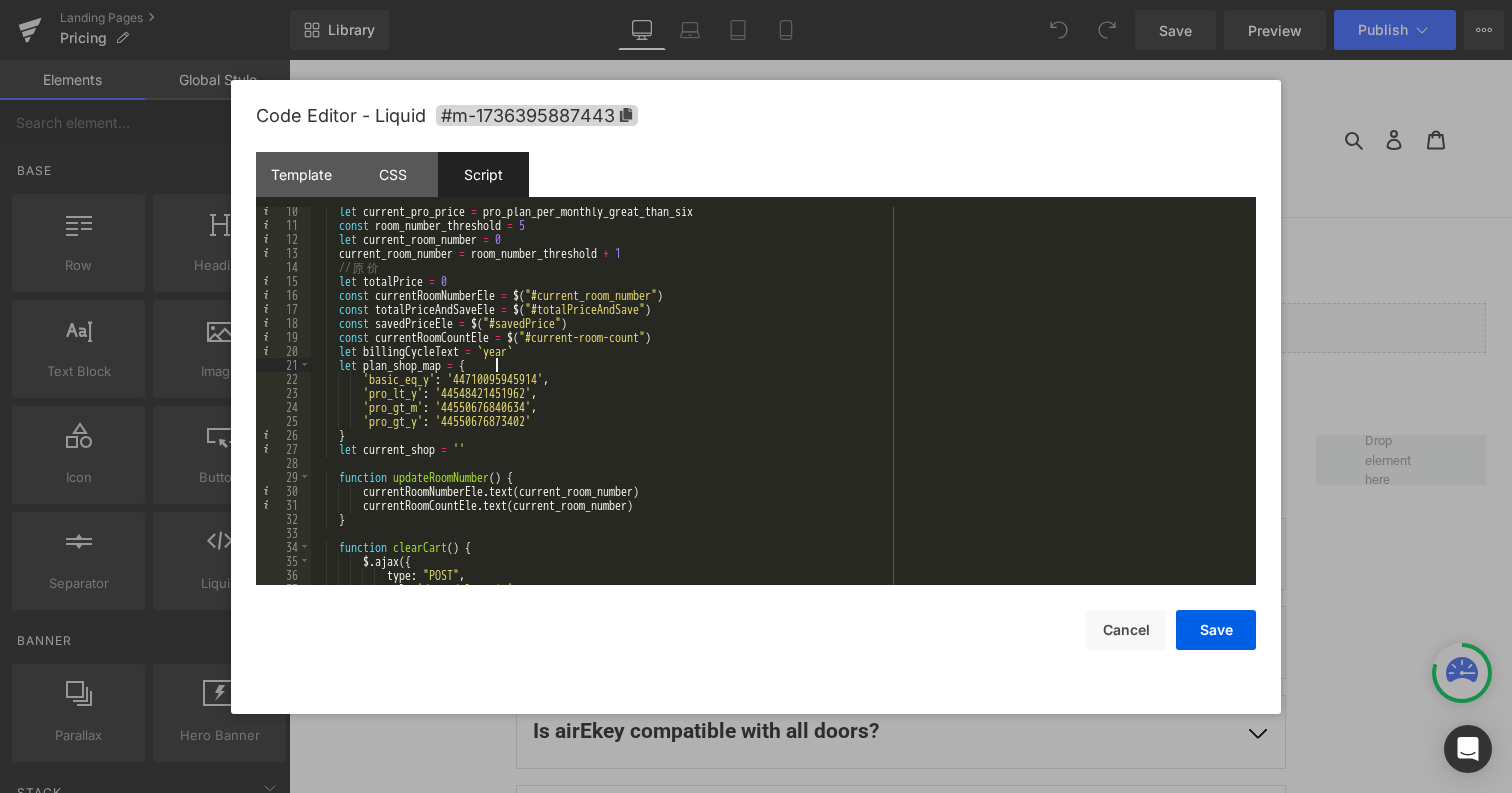 click on "let   current_pro_price   =   pro_plan_per_monthly_great_than_six       const   room_number_threshold   =   5       let   current_room_number   =   0       current_room_number   =   room_number_threshold   +   1       //  原 价       let   totalPrice   =   0       const   currentRoomNumberEle   =   $ ( "#current_room_number" )       const   totalPriceAndSaveEle   =   $ ( "#totalPriceAndSave" )       const   savedPriceEle   =   $ ( "#savedPrice" )       const   currentRoomCountEle   =   $ ( "#current-room-count" )       let   billingCycleText   =   ` year `       let   plan_shop_map   =   {             'basic_eq_y' :   '44710095945914' ,             'pro_lt_y' :   '44548421451962' ,             'pro_gt_m' :   '44550676840634' ,             'pro_gt_y' :   '44550676873402'       }       let   current_shop   =   ''       function   updateRoomNumber ( )   {             currentRoomNumberEle . text ( current_room_number )             currentRoomCountEle . text ( current_room_number )       }       function" at bounding box center (779, 407) 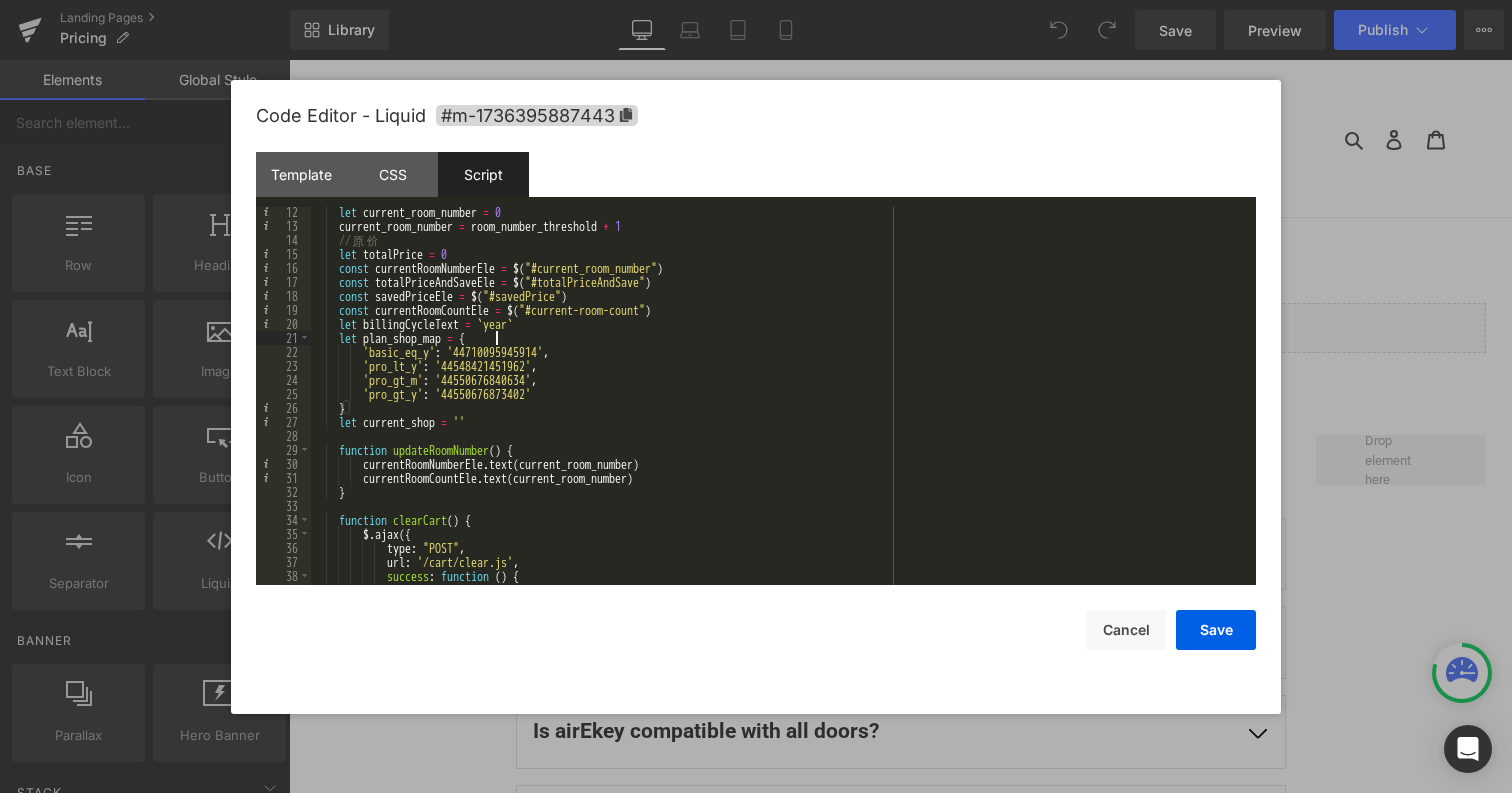 scroll, scrollTop: 165, scrollLeft: 0, axis: vertical 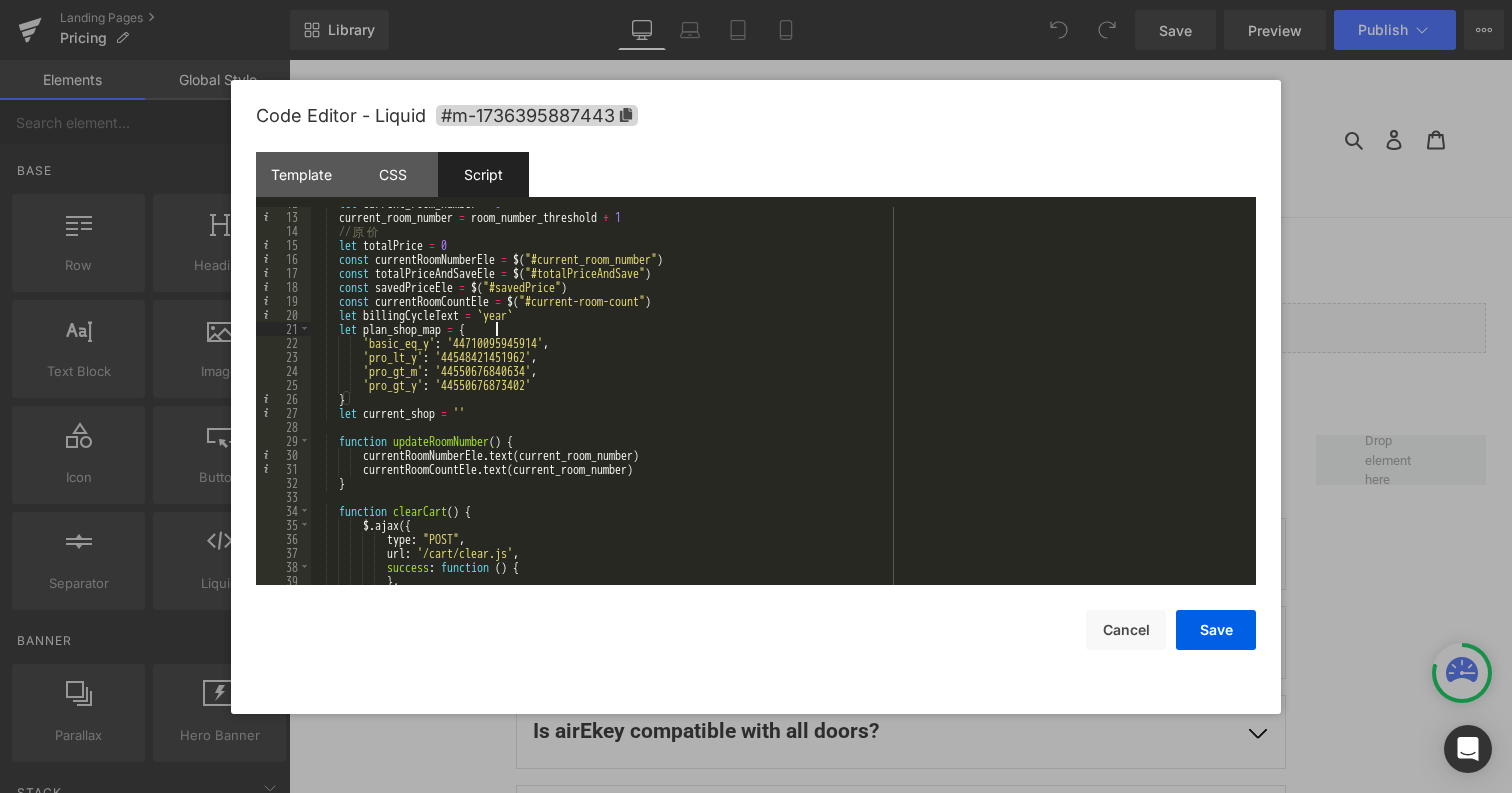 click on "let   current_room_number   =   0       current_room_number   =   room_number_threshold   +   1       //  原 价       let   totalPrice   =   0       const   currentRoomNumberEle   =   $ ( "#current_room_number" )       const   totalPriceAndSaveEle   =   $ ( "#totalPriceAndSave" )       const   savedPriceEle   =   $ ( "#savedPrice" )       const   currentRoomCountEle   =   $ ( "#current-room-count" )       let   billingCycleText   =   ` year `       let   plan_shop_map   =   {             'basic_eq_y' :   '44710095945914' ,             'pro_lt_y' :   '44548421451962' ,             'pro_gt_m' :   '44550676840634' ,             'pro_gt_y' :   '44550676873402'       }       let   current_shop   =   ''       function   updateRoomNumber ( )   {             currentRoomNumberEle . text ( current_room_number )             currentRoomCountEle . text ( current_room_number )       }       function   clearCart ( )   {             $ . ajax ({                   type :   "POST" ,                   url :   ," at bounding box center (779, 399) 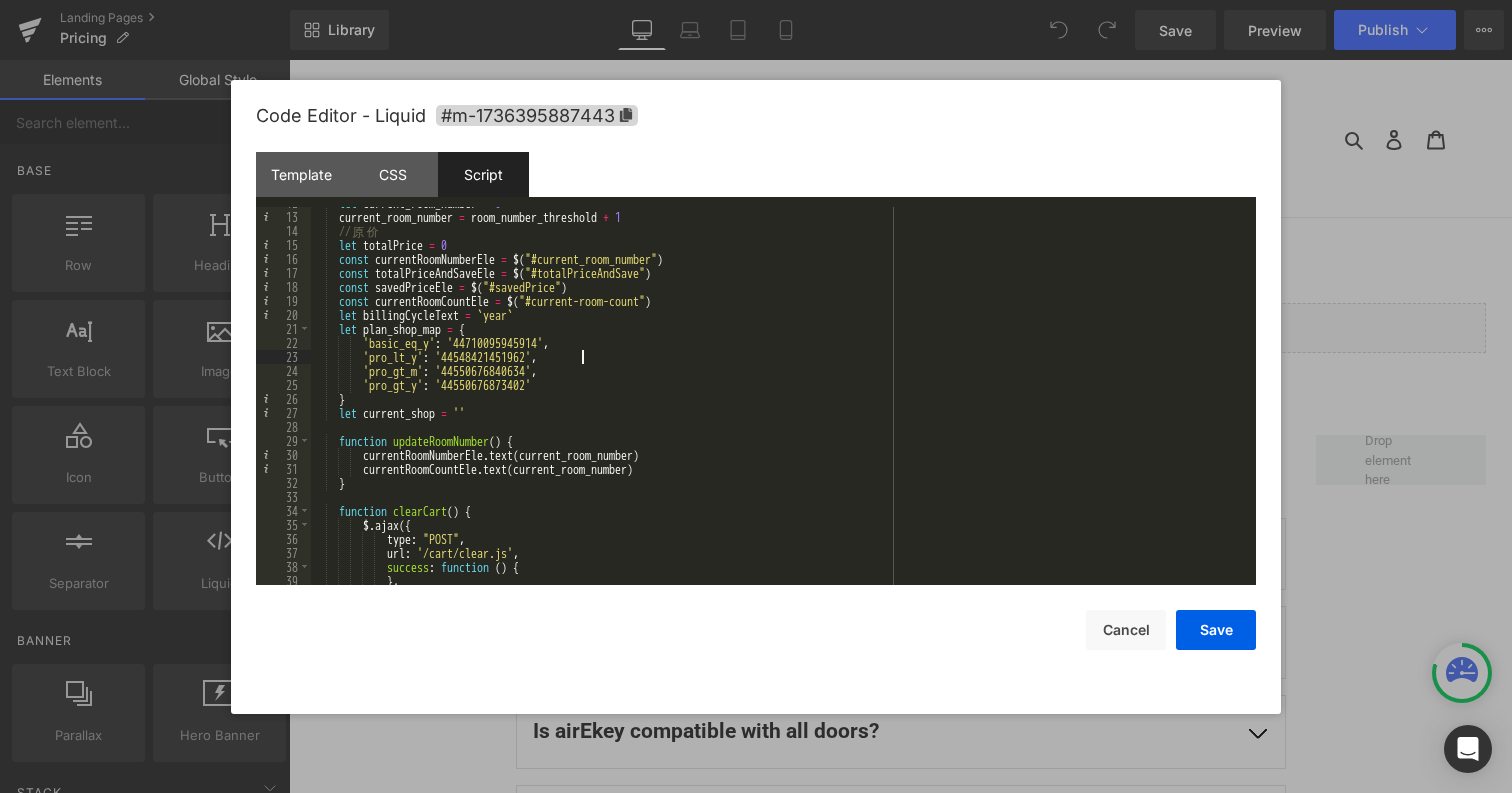 click on "let   current_room_number   =   0       current_room_number   =   room_number_threshold   +   1       //  原 价       let   totalPrice   =   0       const   currentRoomNumberEle   =   $ ( "#current_room_number" )       const   totalPriceAndSaveEle   =   $ ( "#totalPriceAndSave" )       const   savedPriceEle   =   $ ( "#savedPrice" )       const   currentRoomCountEle   =   $ ( "#current-room-count" )       let   billingCycleText   =   ` year `       let   plan_shop_map   =   {             'basic_eq_y' :   '44710095945914' ,             'pro_lt_y' :   '44548421451962' ,             'pro_gt_m' :   '44550676840634' ,             'pro_gt_y' :   '44550676873402'       }       let   current_shop   =   ''       function   updateRoomNumber ( )   {             currentRoomNumberEle . text ( current_room_number )             currentRoomCountEle . text ( current_room_number )       }       function   clearCart ( )   {             $ . ajax ({                   type :   "POST" ,                   url :   ," at bounding box center (779, 399) 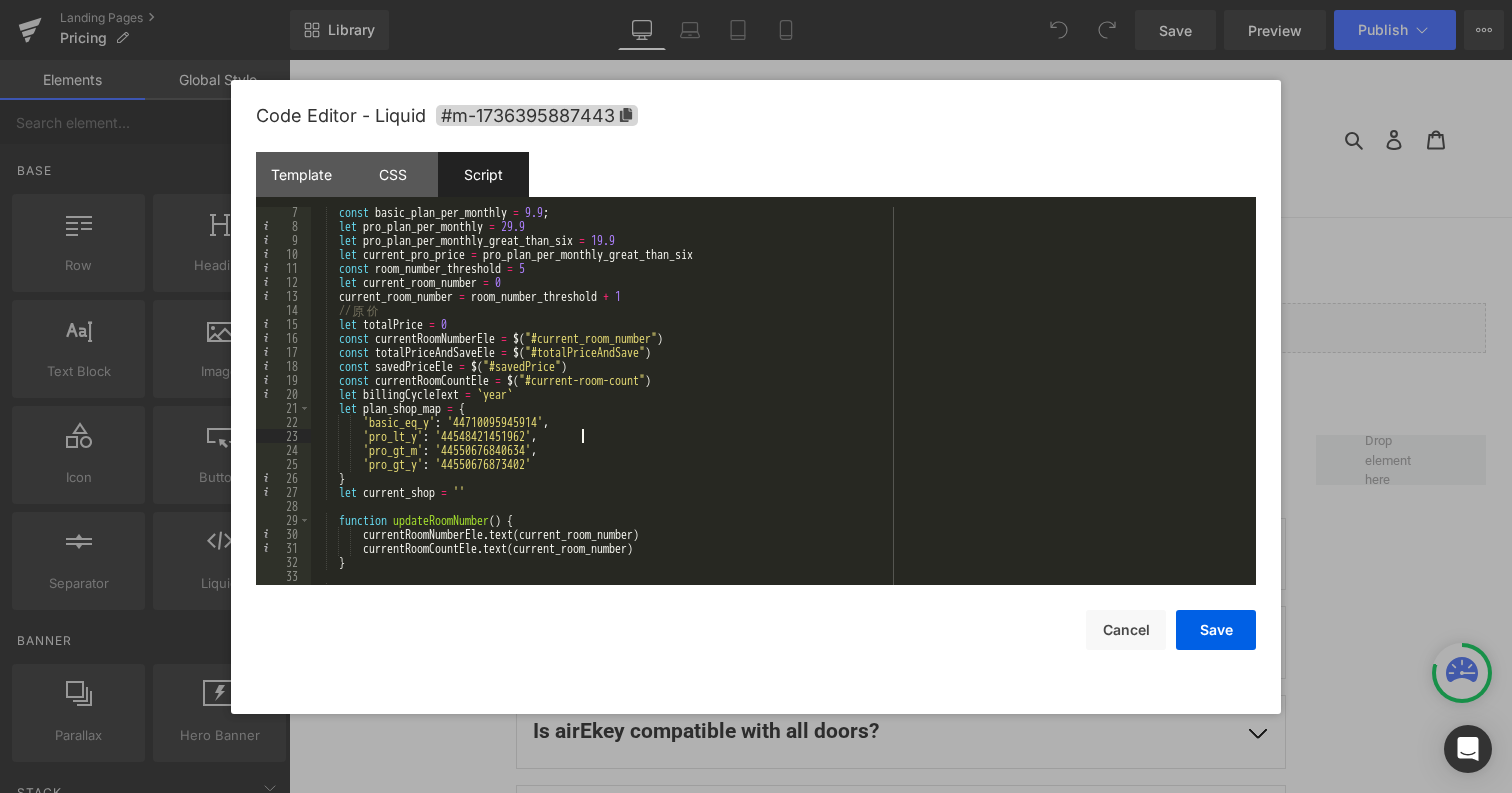 scroll, scrollTop: 33, scrollLeft: 0, axis: vertical 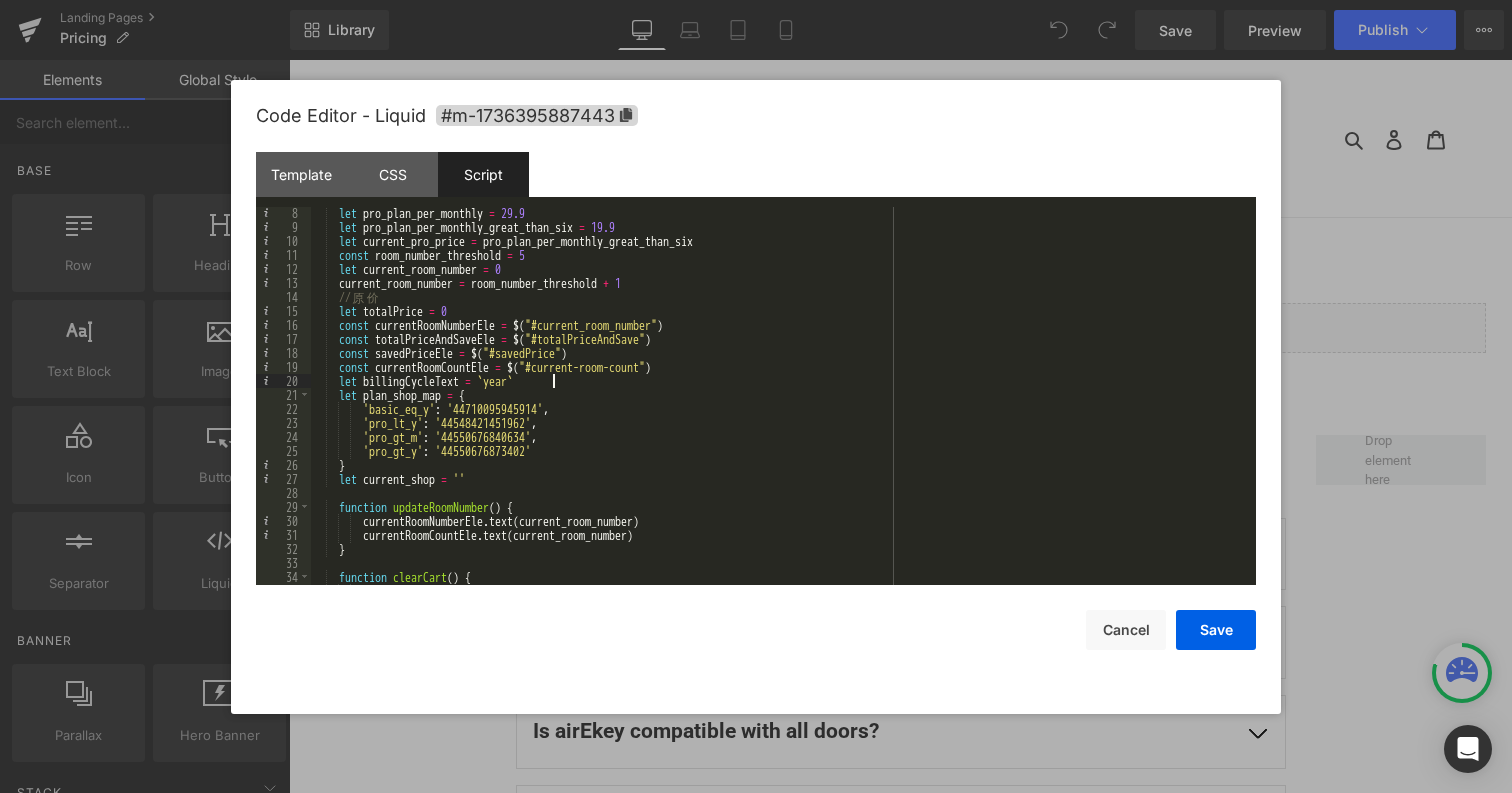 click on "let   pro_plan_per_monthly   =   29.9       let   pro_plan_per_monthly_great_than_six   =   19.9       let   current_pro_price   =   pro_plan_per_monthly_great_than_six       const   room_number_threshold   =   5       let   current_room_number   =   0       current_room_number   =   room_number_threshold   +   1       //  原 价       let   totalPrice   =   0       const   currentRoomNumberEle   =   $ ( "#current_room_number" )       const   totalPriceAndSaveEle   =   $ ( "#totalPriceAndSave" )       const   savedPriceEle   =   $ ( "#savedPrice" )       const   currentRoomCountEle   =   $ ( "#current-room-count" )       let   billingCycleText   =   ` year `       let   plan_shop_map   =   {             'basic_eq_y' :   '44710095945914' ,             'pro_lt_y' :   '44548421451962' ,             'pro_gt_m' :   '44550676840634' ,             'pro_gt_y' :   '44550676873402'       }       let   current_shop   =   ''       function   updateRoomNumber ( )   {             currentRoomNumberEle . text ( )    ." at bounding box center (779, 409) 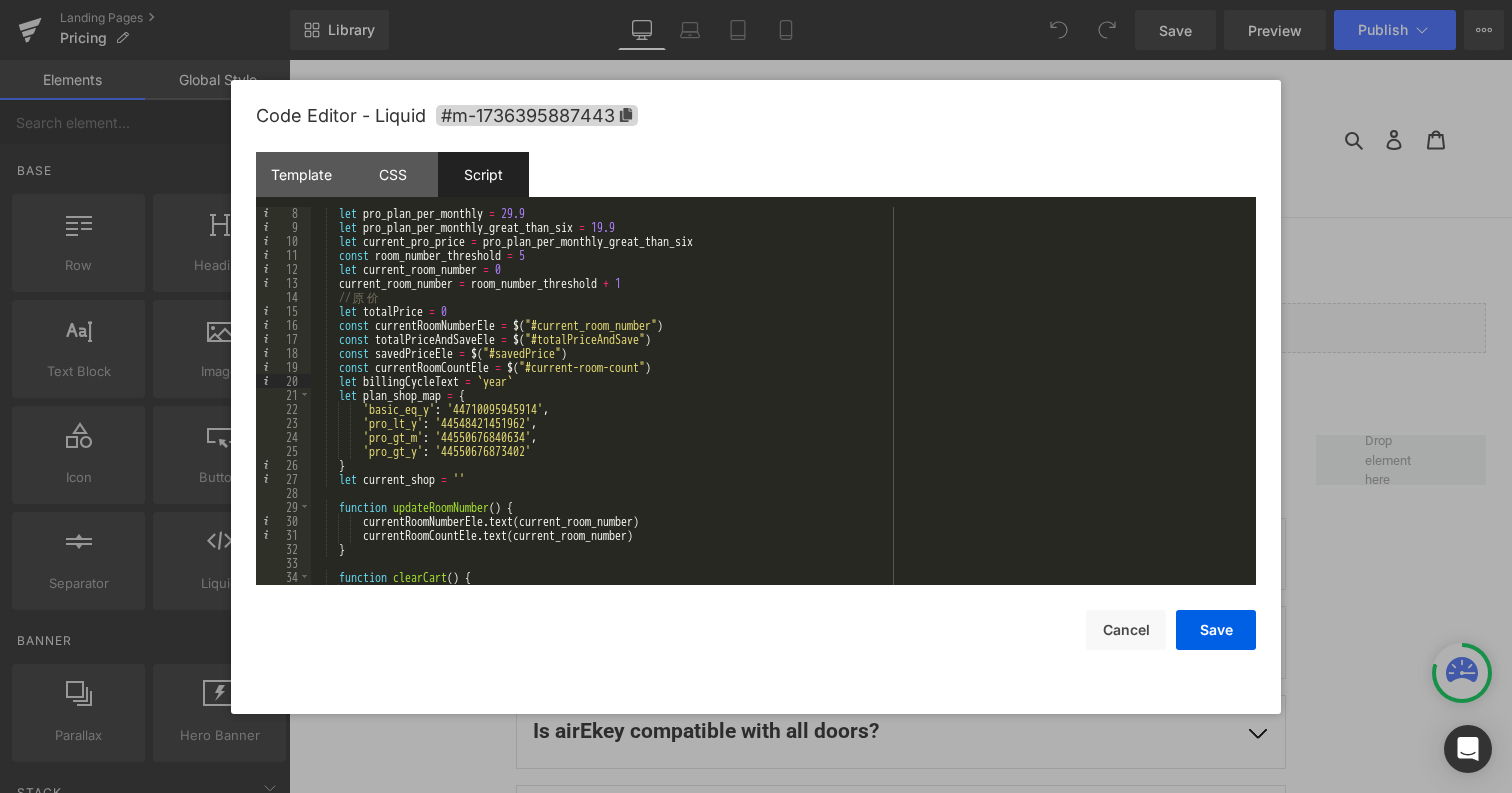 click on "let   pro_plan_per_monthly   =   29.9       let   pro_plan_per_monthly_great_than_six   =   19.9       let   current_pro_price   =   pro_plan_per_monthly_great_than_six       const   room_number_threshold   =   5       let   current_room_number   =   0       current_room_number   =   room_number_threshold   +   1       //  原 价       let   totalPrice   =   0       const   currentRoomNumberEle   =   $ ( "#current_room_number" )       const   totalPriceAndSaveEle   =   $ ( "#totalPriceAndSave" )       const   savedPriceEle   =   $ ( "#savedPrice" )       const   currentRoomCountEle   =   $ ( "#current-room-count" )       let   billingCycleText   =   ` year `       let   plan_shop_map   =   {             'basic_eq_y' :   '44710095945914' ,             'pro_lt_y' :   '44548421451962' ,             'pro_gt_m' :   '44550676840634' ,             'pro_gt_y' :   '44550676873402'       }       let   current_shop   =   ''       function   updateRoomNumber ( )   {             currentRoomNumberEle . text ( )    ." at bounding box center [779, 409] 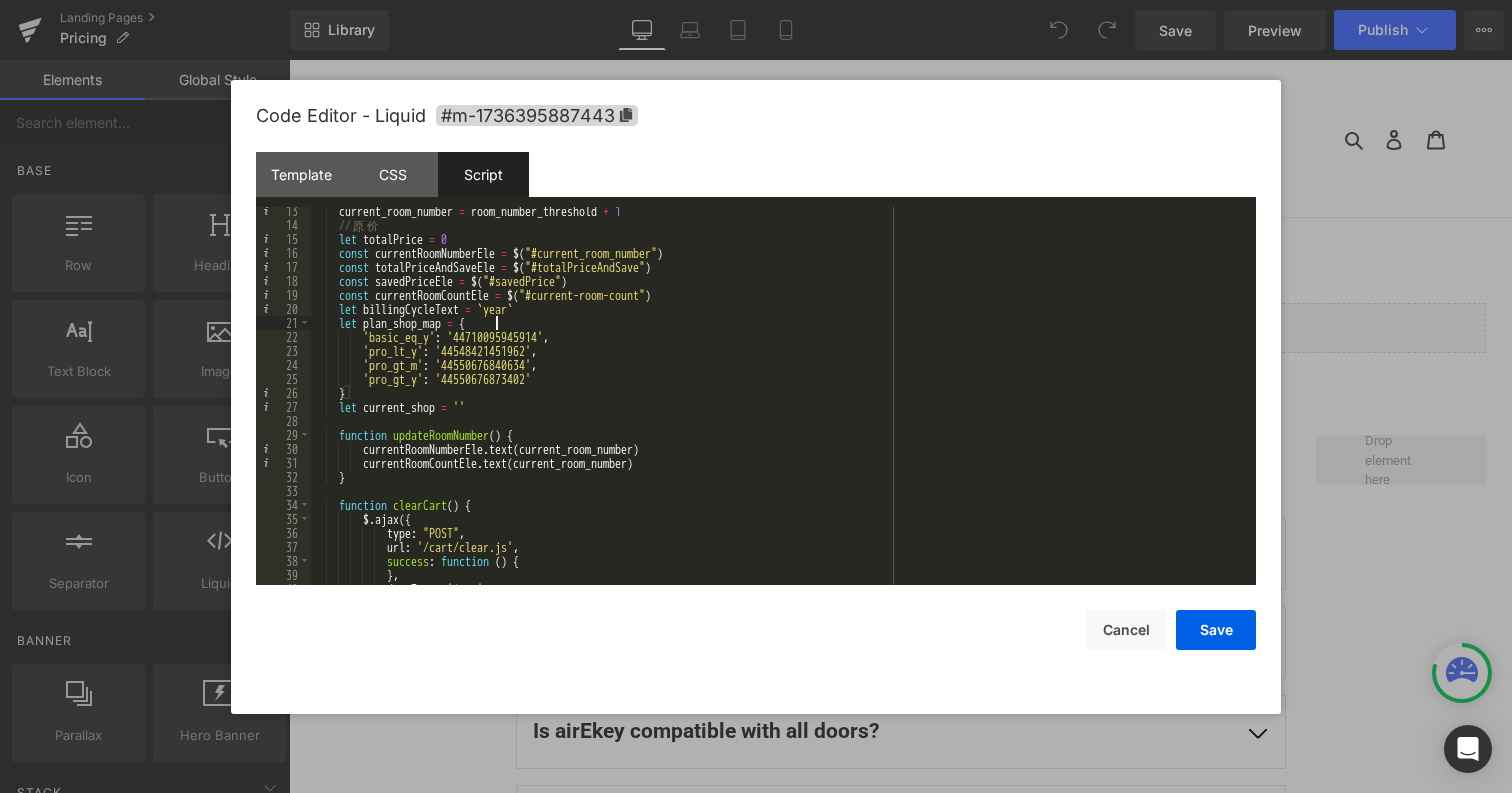 scroll, scrollTop: 181, scrollLeft: 0, axis: vertical 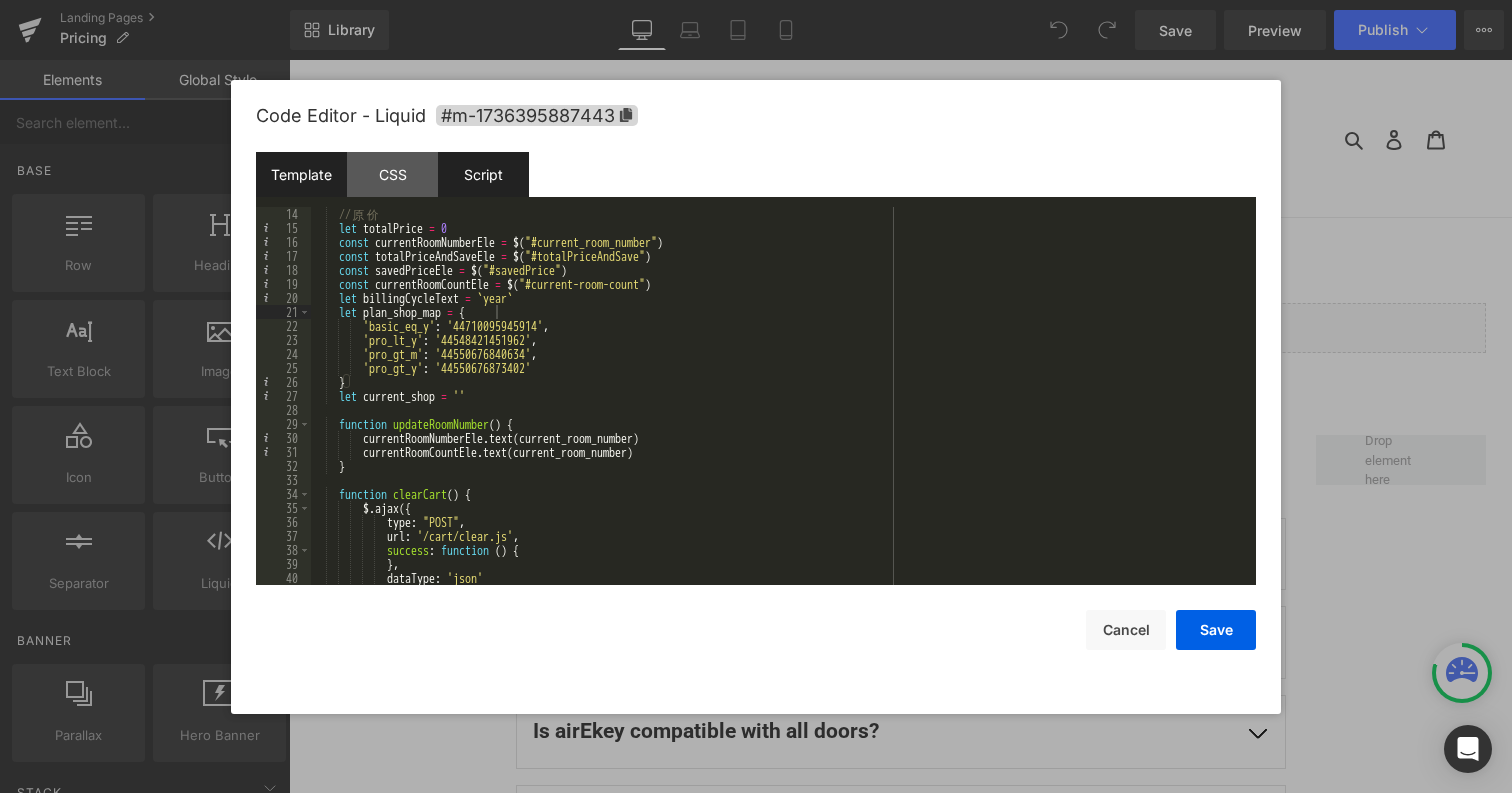 click on "Template" at bounding box center [301, 174] 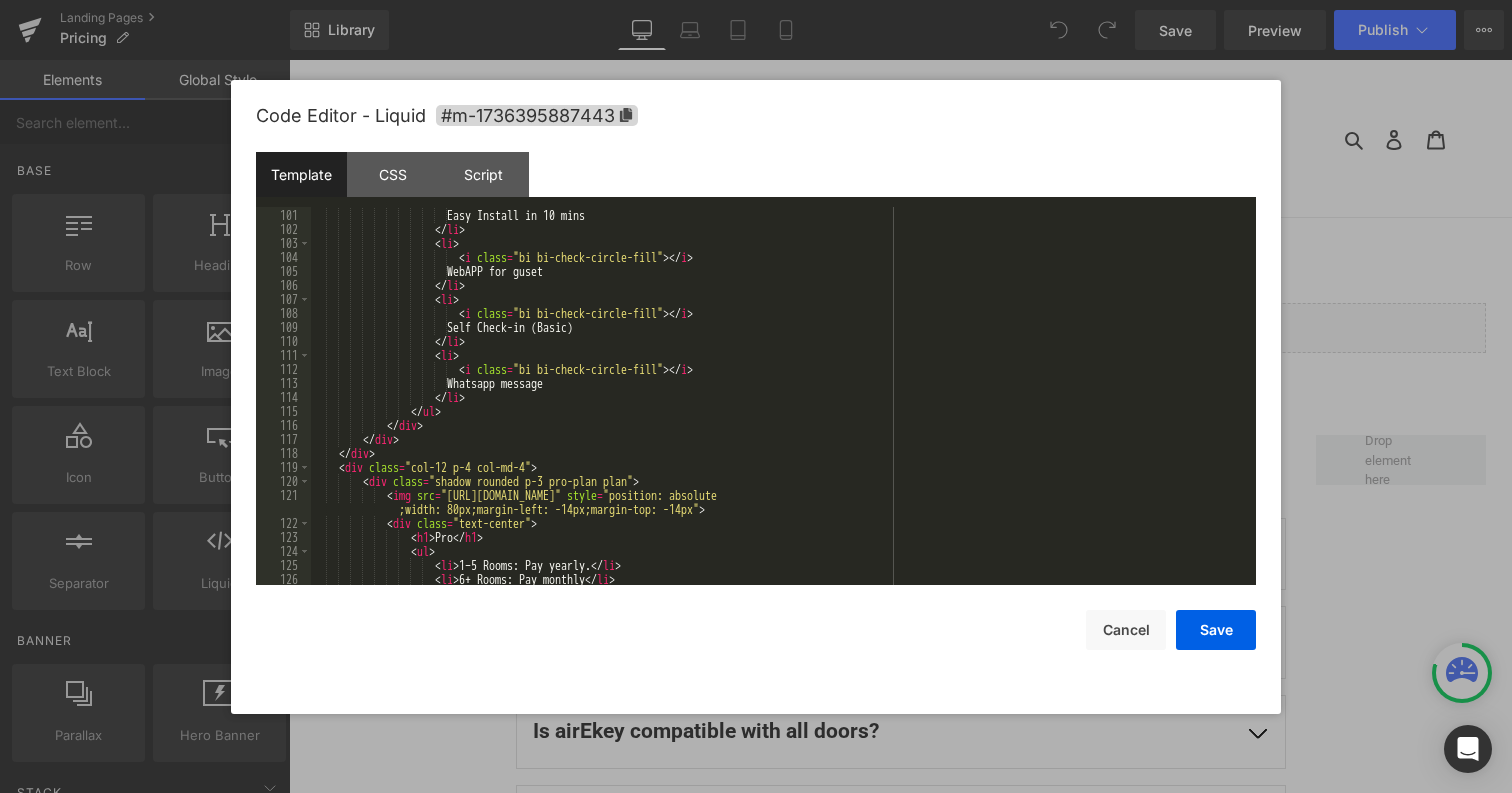 scroll, scrollTop: 0, scrollLeft: 0, axis: both 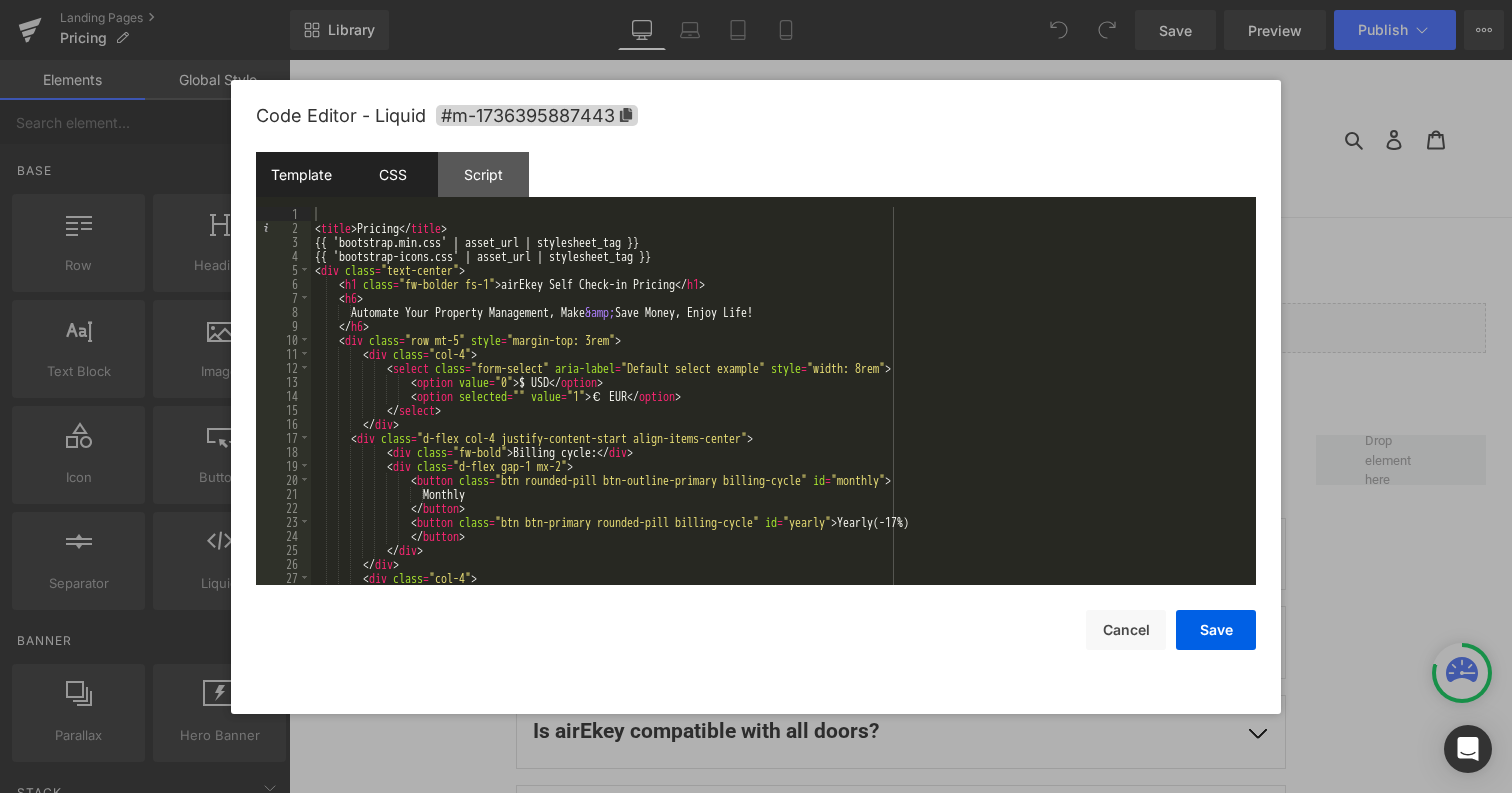 click on "CSS" at bounding box center [392, 174] 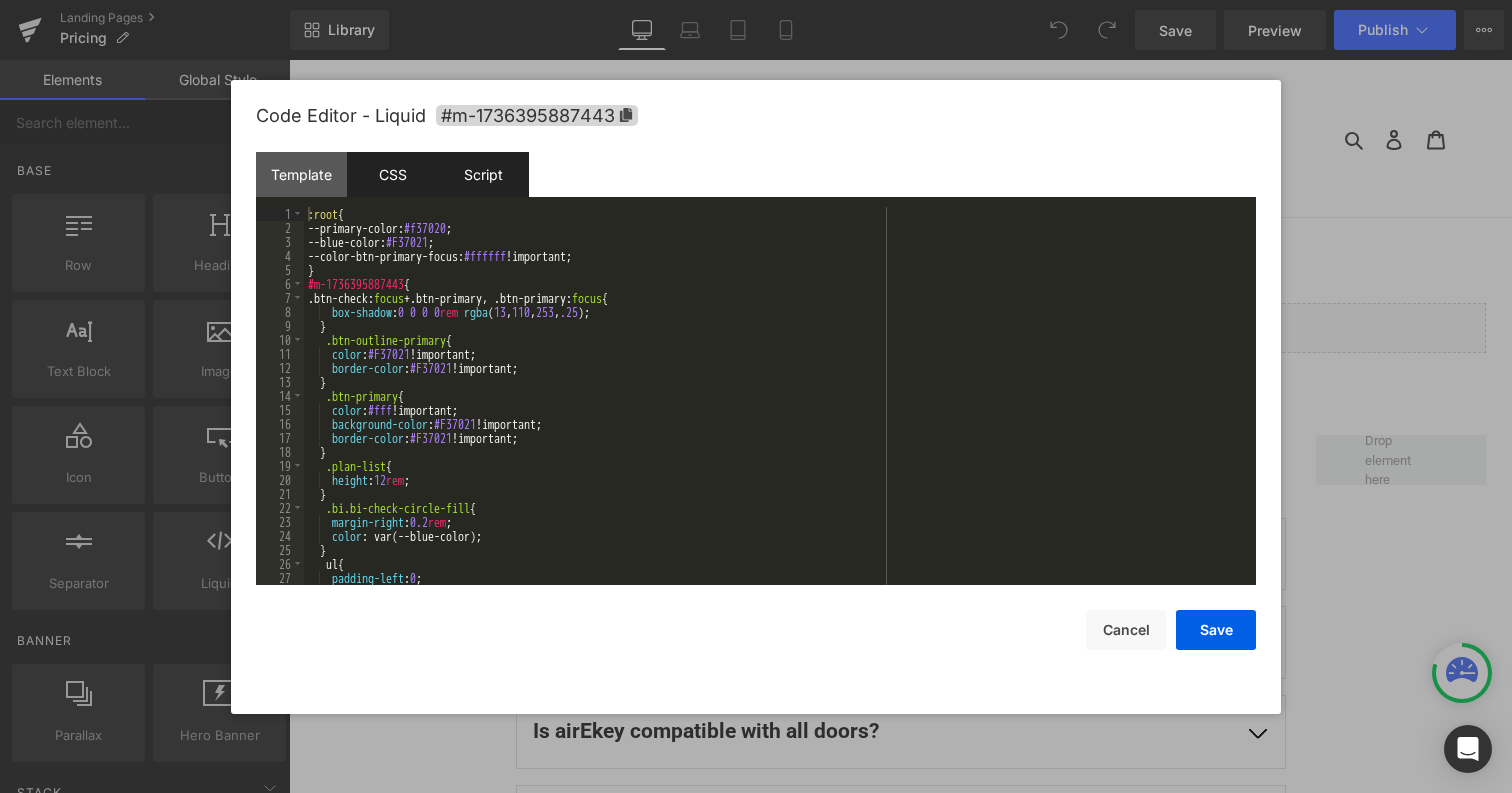 click on "Script" at bounding box center (483, 174) 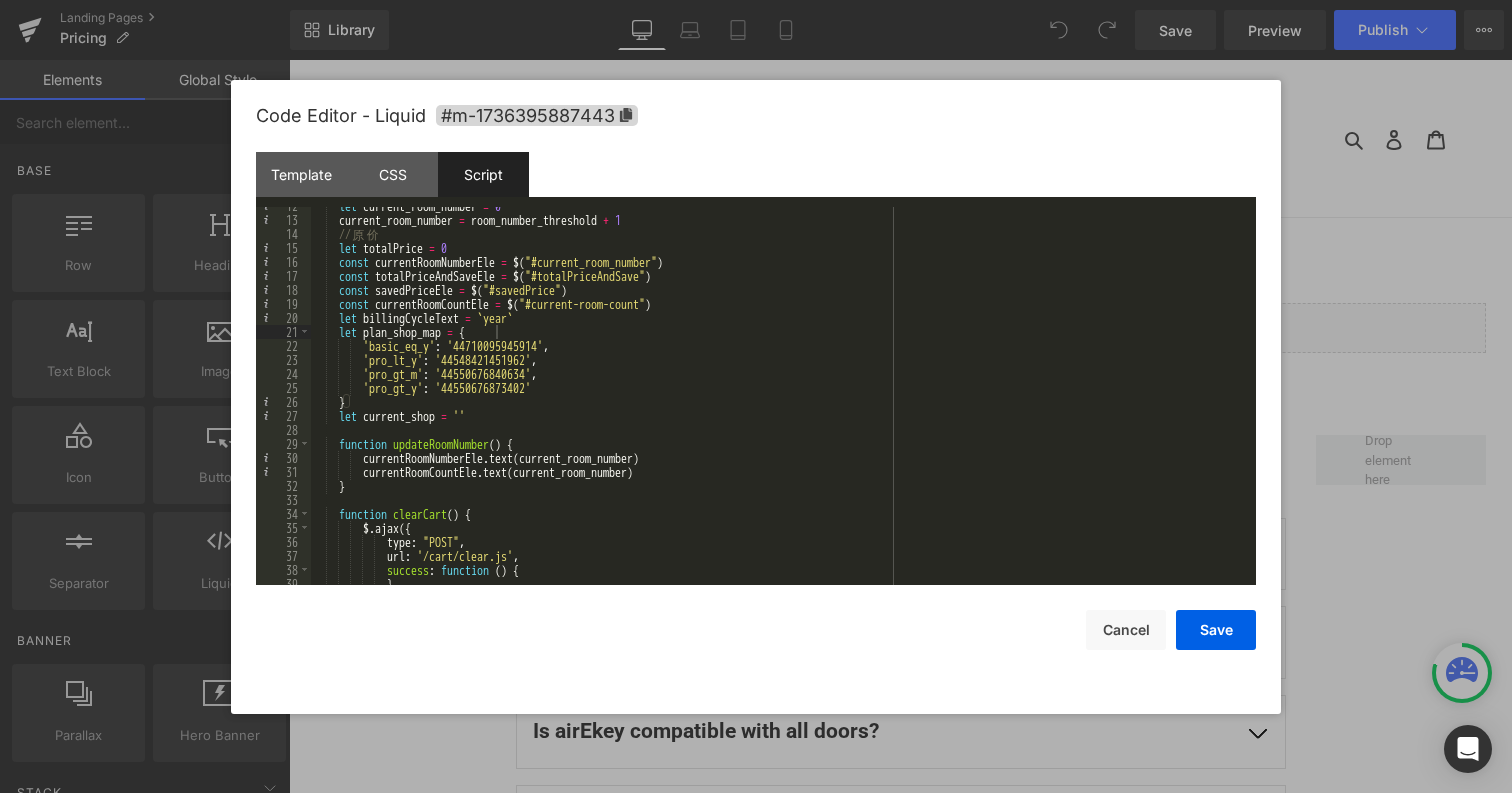 scroll, scrollTop: 186, scrollLeft: 0, axis: vertical 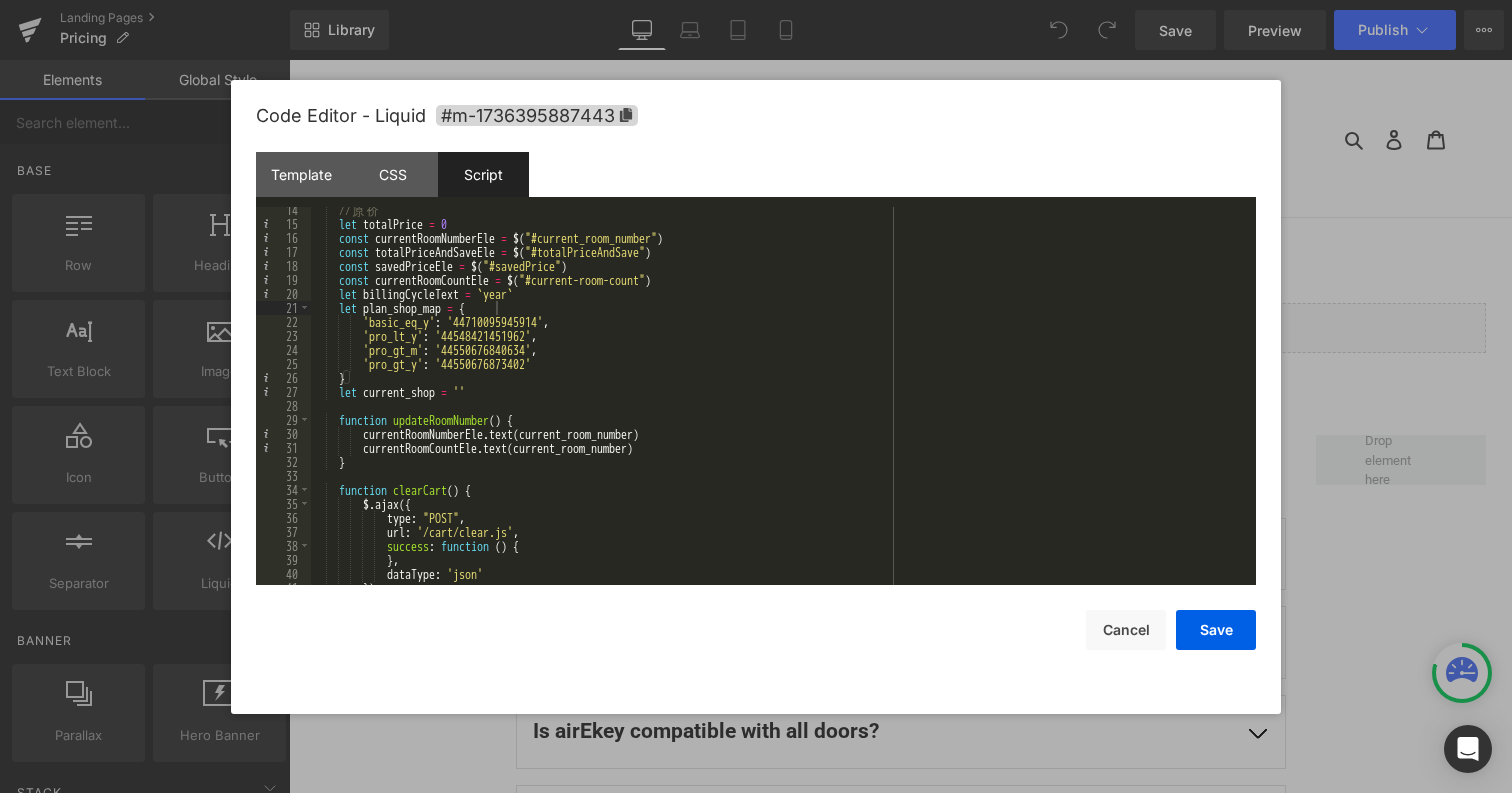 click on "//  原 价       let   totalPrice   =   0       const   currentRoomNumberEle   =   $ ( "#current_room_number" )       const   totalPriceAndSaveEle   =   $ ( "#totalPriceAndSave" )       const   savedPriceEle   =   $ ( "#savedPrice" )       const   currentRoomCountEle   =   $ ( "#current-room-count" )       let   billingCycleText   =   ` year `       let   plan_shop_map   =   {             'basic_eq_y' :   '44710095945914' ,             'pro_lt_y' :   '44548421451962' ,             'pro_gt_m' :   '44550676840634' ,             'pro_gt_y' :   '44550676873402'       }       let   current_shop   =   ''       function   updateRoomNumber ( )   {             currentRoomNumberEle . text ( current_room_number )             currentRoomCountEle . text ( current_room_number )       }       function   clearCart ( )   {             $ . ajax ({                   type :   "POST" ,                   url :   '/cart/clear.js' ,                   success :   function   ( )   {                   } ,                   :   ;" at bounding box center [779, 406] 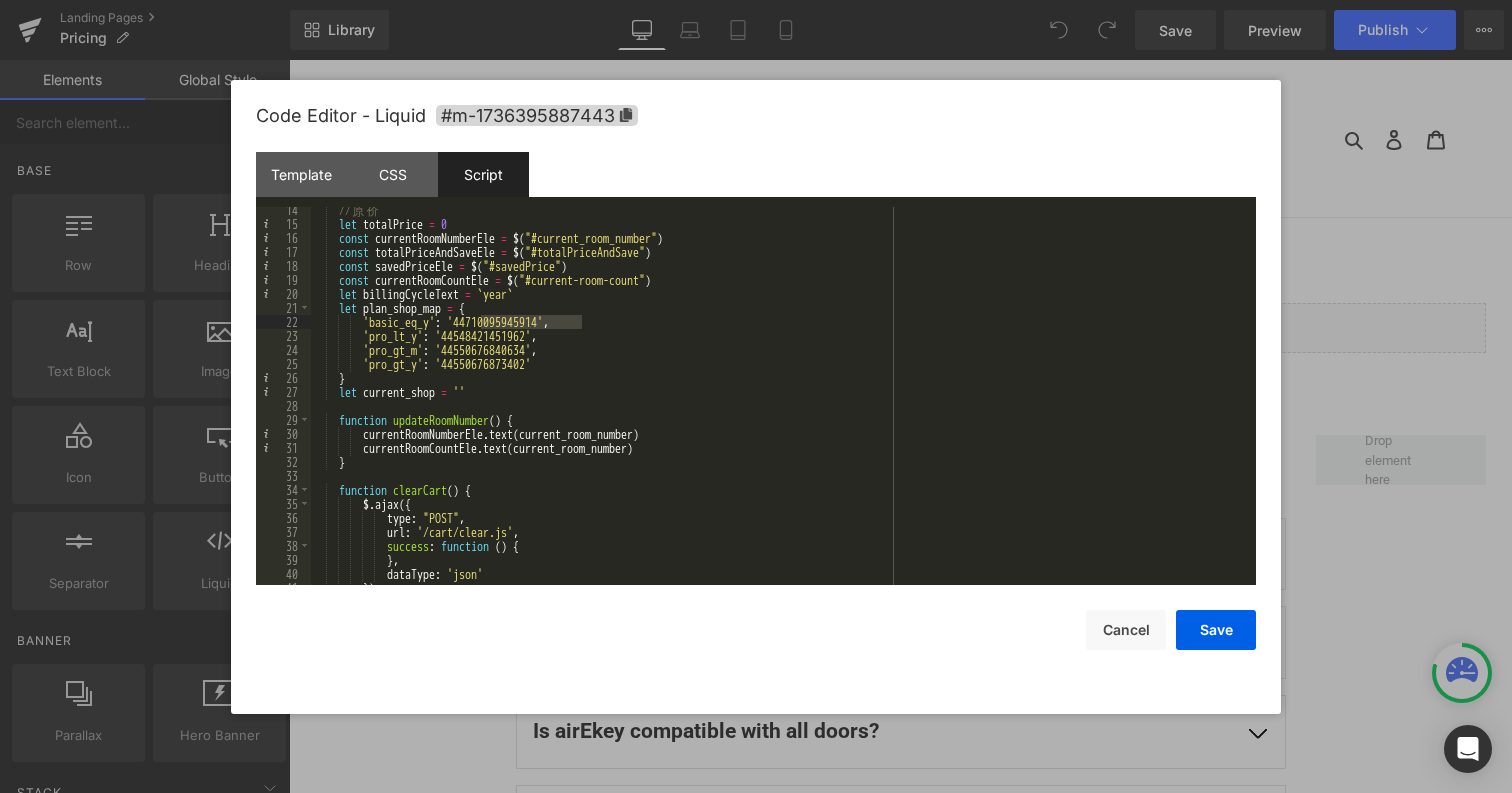 drag, startPoint x: 482, startPoint y: 323, endPoint x: 583, endPoint y: 321, distance: 101.0198 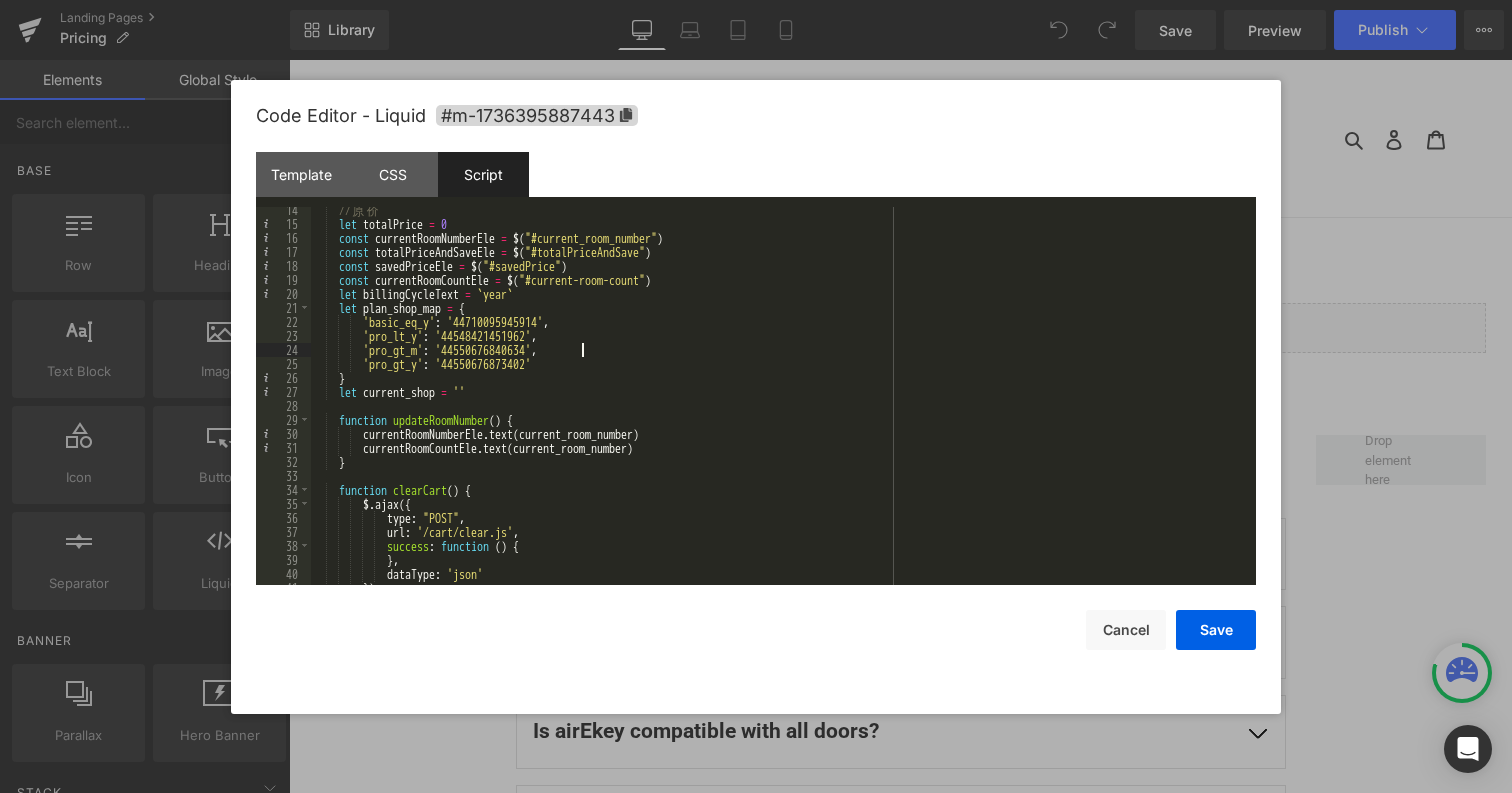 click on "//  原 价       let   totalPrice   =   0       const   currentRoomNumberEle   =   $ ( "#current_room_number" )       const   totalPriceAndSaveEle   =   $ ( "#totalPriceAndSave" )       const   savedPriceEle   =   $ ( "#savedPrice" )       const   currentRoomCountEle   =   $ ( "#current-room-count" )       let   billingCycleText   =   ` year `       let   plan_shop_map   =   {             'basic_eq_y' :   '44710095945914' ,             'pro_lt_y' :   '44548421451962' ,             'pro_gt_m' :   '44550676840634' ,             'pro_gt_y' :   '44550676873402'       }       let   current_shop   =   ''       function   updateRoomNumber ( )   {             currentRoomNumberEle . text ( current_room_number )             currentRoomCountEle . text ( current_room_number )       }       function   clearCart ( )   {             $ . ajax ({                   type :   "POST" ,                   url :   '/cart/clear.js' ,                   success :   function   ( )   {                   } ,                   :   ;" at bounding box center [779, 406] 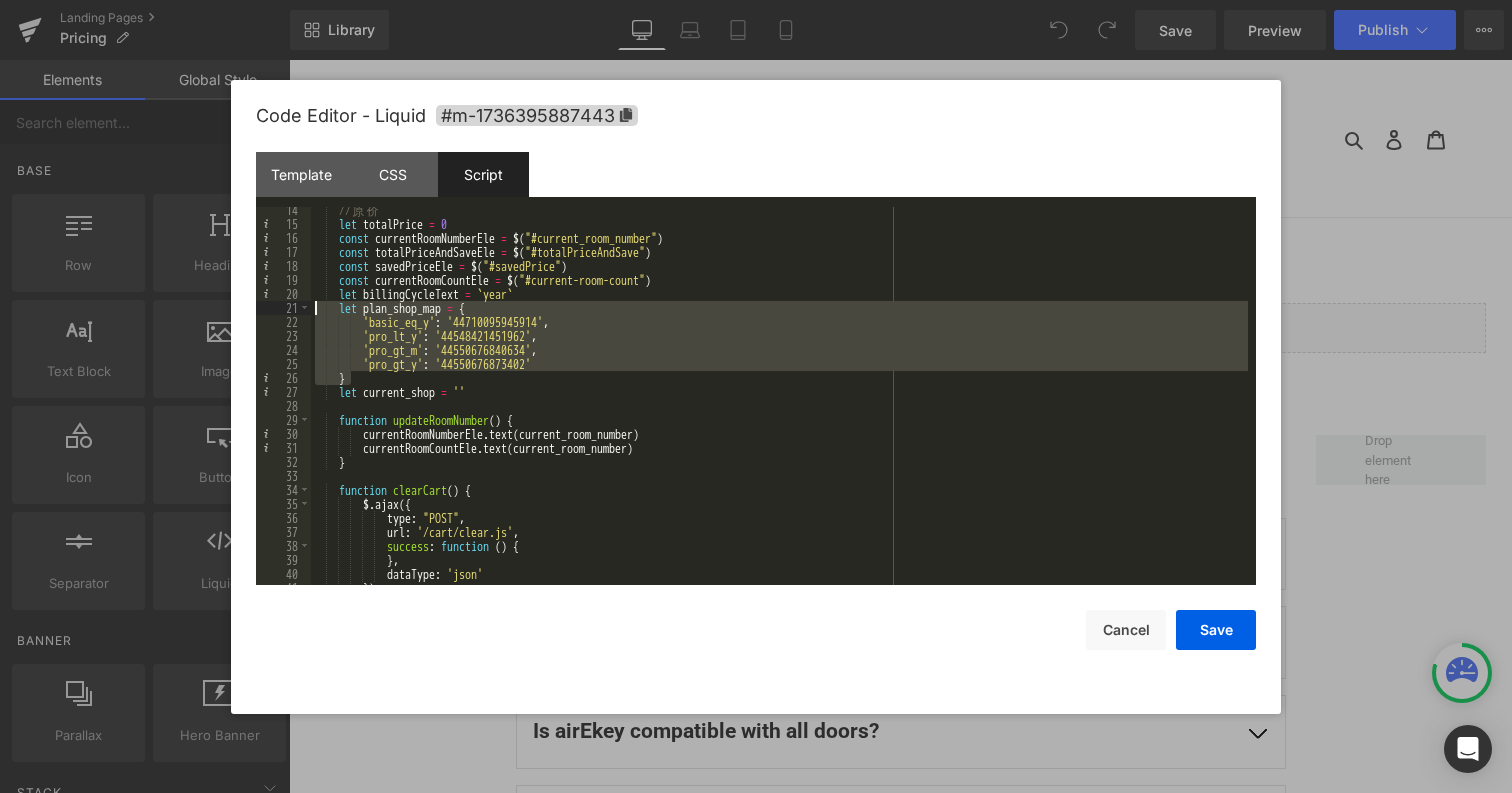 drag, startPoint x: 406, startPoint y: 374, endPoint x: 311, endPoint y: 303, distance: 118.60017 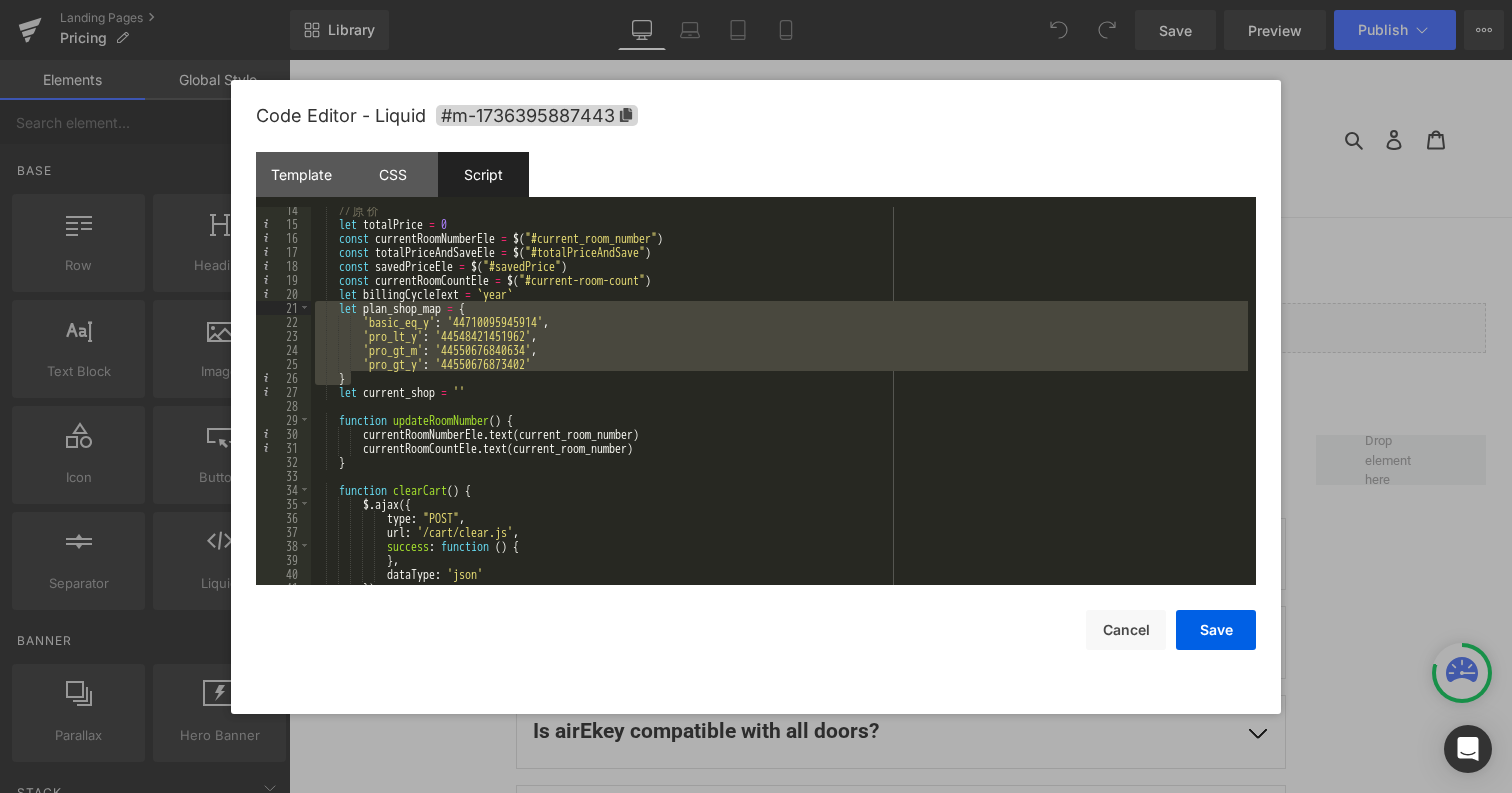 click on "//  原 价       let   totalPrice   =   0       const   currentRoomNumberEle   =   $ ( "#current_room_number" )       const   totalPriceAndSaveEle   =   $ ( "#totalPriceAndSave" )       const   savedPriceEle   =   $ ( "#savedPrice" )       const   currentRoomCountEle   =   $ ( "#current-room-count" )       let   billingCycleText   =   ` year `       let   plan_shop_map   =   {             'basic_eq_y' :   '44710095945914' ,             'pro_lt_y' :   '44548421451962' ,             'pro_gt_m' :   '44550676840634' ,             'pro_gt_y' :   '44550676873402'       }       let   current_shop   =   ''       function   updateRoomNumber ( )   {             currentRoomNumberEle . text ( current_room_number )             currentRoomCountEle . text ( current_room_number )       }       function   clearCart ( )   {             $ . ajax ({                   type :   "POST" ,                   url :   '/cart/clear.js' ,                   success :   function   ( )   {                   } ,                   :   ;" at bounding box center (779, 406) 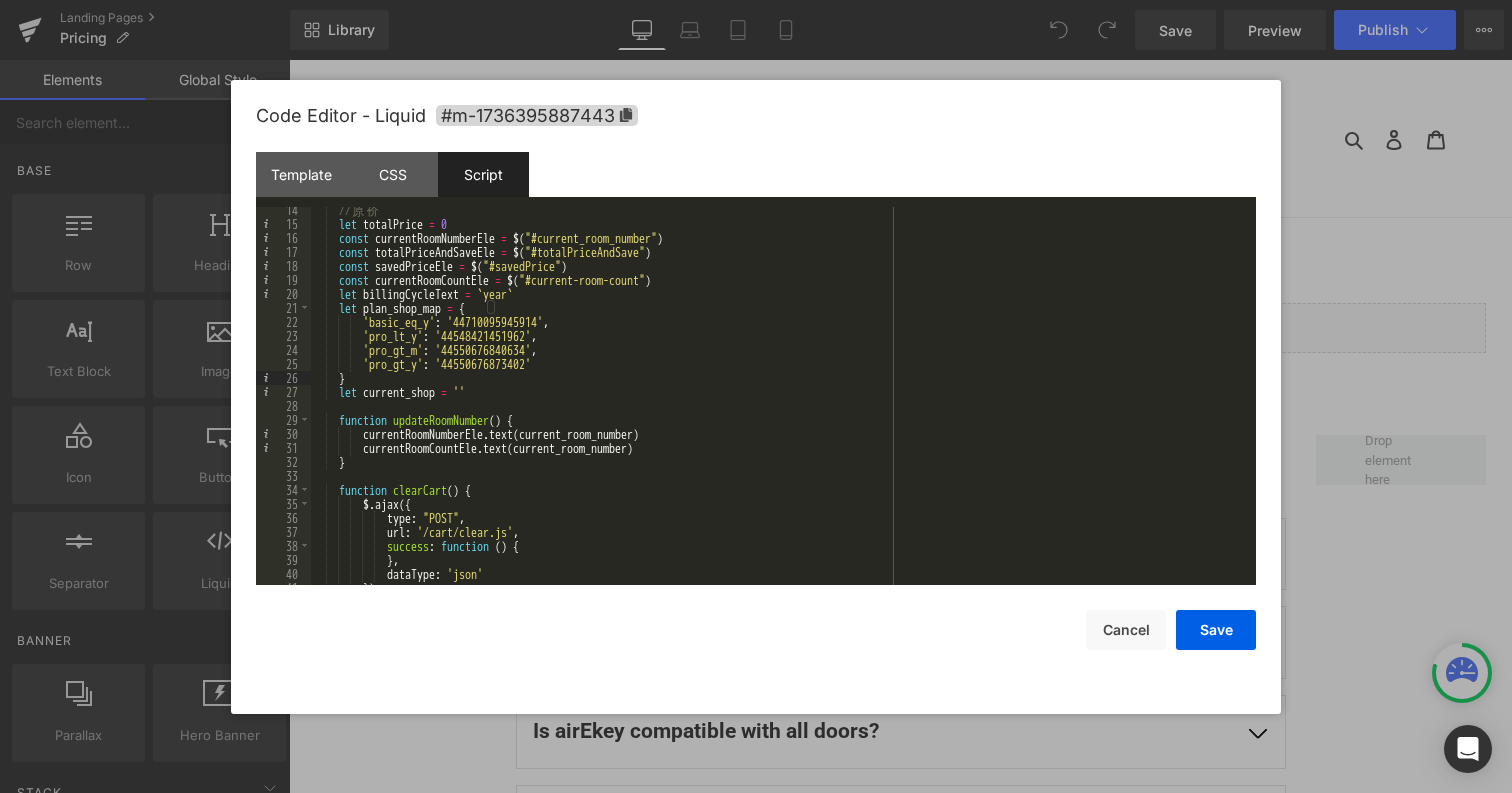 type 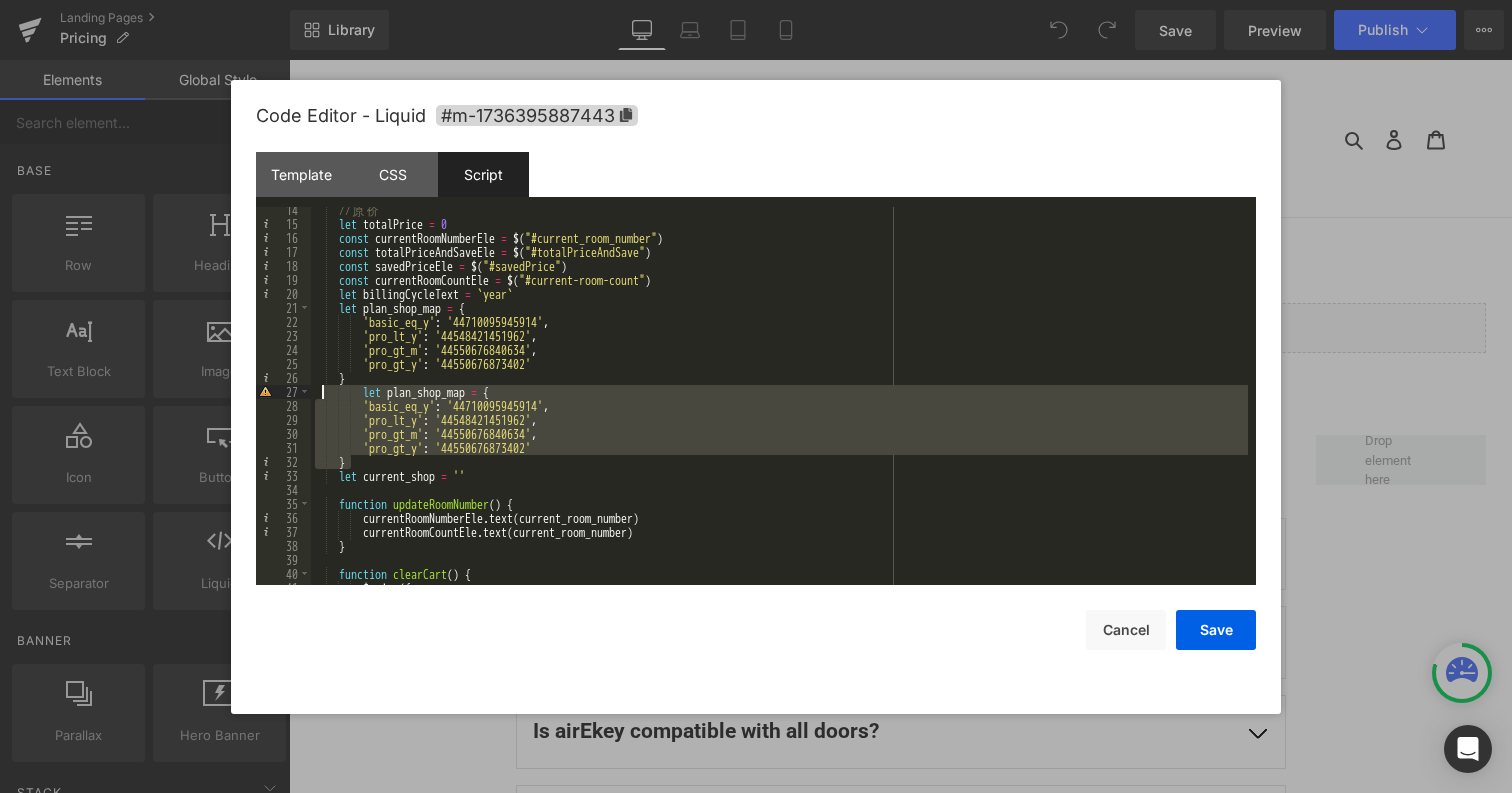 drag, startPoint x: 362, startPoint y: 457, endPoint x: 320, endPoint y: 396, distance: 74.06078 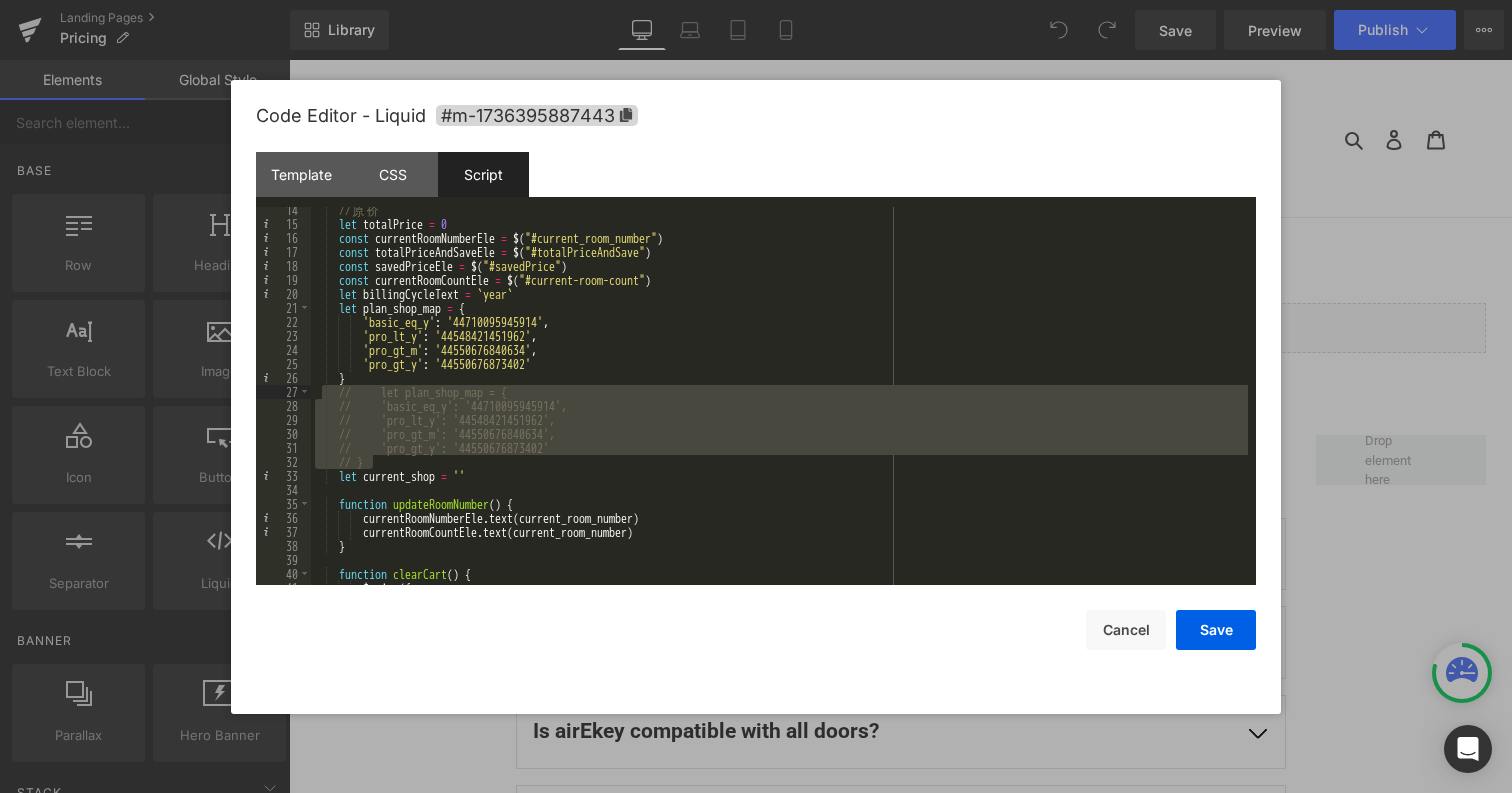 click on "//  原 价       let   totalPrice   =   0       const   currentRoomNumberEle   =   $ ( "#current_room_number" )       const   totalPriceAndSaveEle   =   $ ( "#totalPriceAndSave" )       const   savedPriceEle   =   $ ( "#savedPrice" )       const   currentRoomCountEle   =   $ ( "#current-room-count" )       let   billingCycleText   =   ` year `       let   plan_shop_map   =   {             'basic_eq_y' :   '44710095945914' ,             'pro_lt_y' :   '44548421451962' ,             'pro_gt_m' :   '44550676840634' ,             'pro_gt_y' :   '44550676873402'       }       //     let plan_shop_map = {       //     'basic_eq_y': '44710095945914',       //     'pro_lt_y': '44548421451962',       //     'pro_gt_m': '44550676840634',       //     'pro_gt_y': '44550676873402'       // }       let   current_shop   =   ''       function   updateRoomNumber ( )   {             currentRoomNumberEle . text ( current_room_number )             currentRoomCountEle . text ( current_room_number )       }       function" at bounding box center (779, 406) 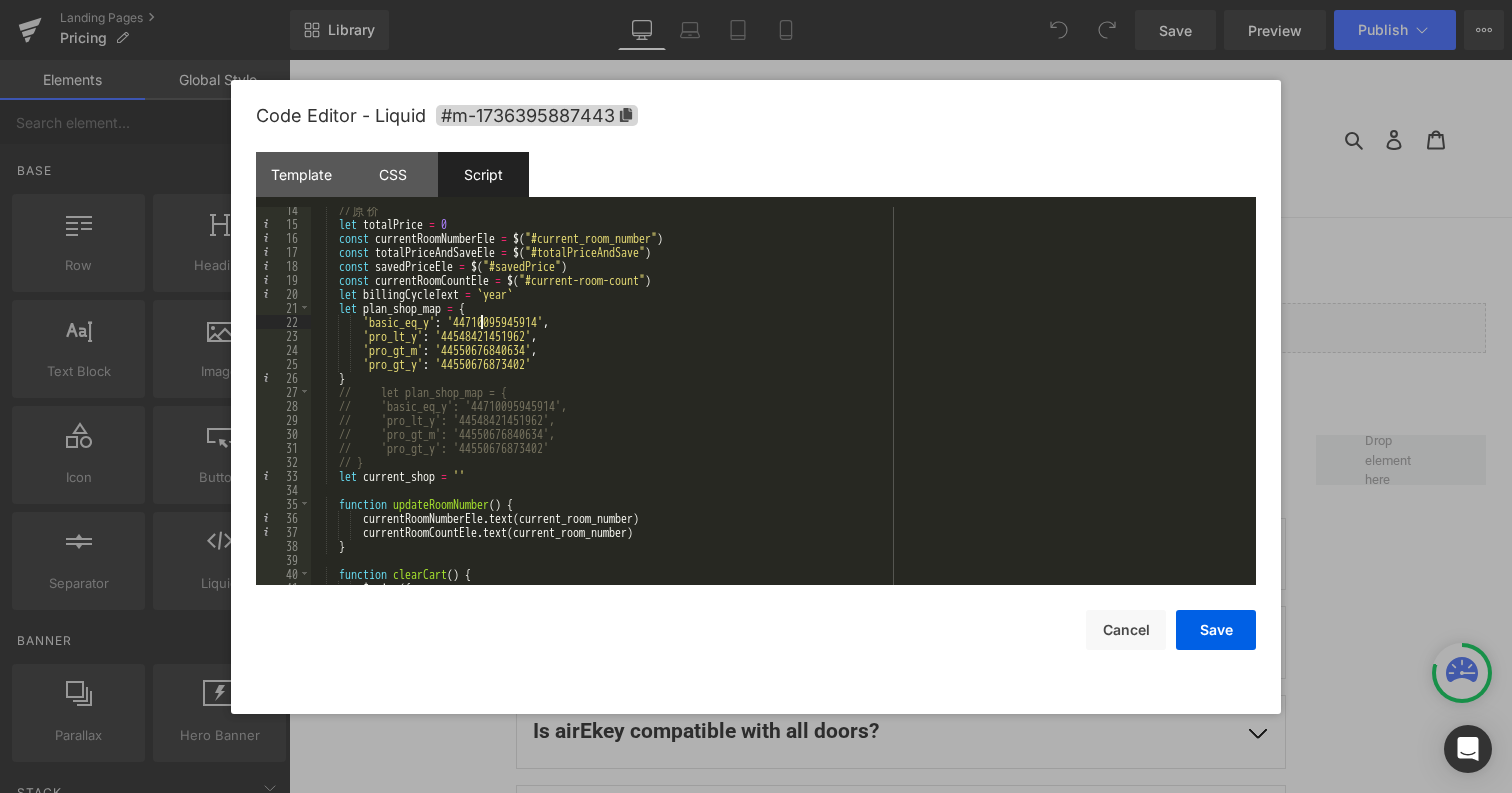 drag, startPoint x: 582, startPoint y: 321, endPoint x: 605, endPoint y: 320, distance: 23.021729 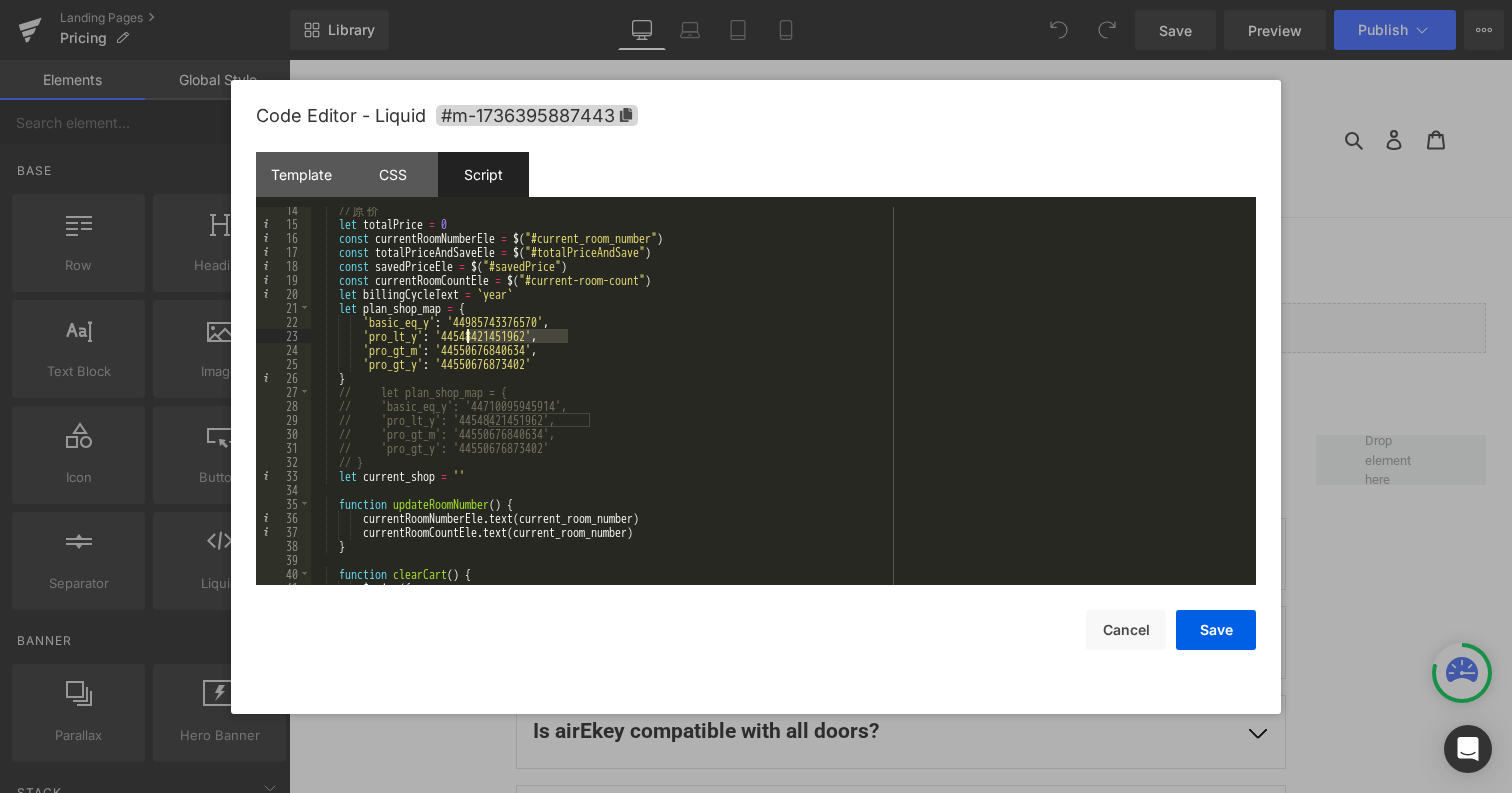 drag, startPoint x: 570, startPoint y: 338, endPoint x: 468, endPoint y: 336, distance: 102.01961 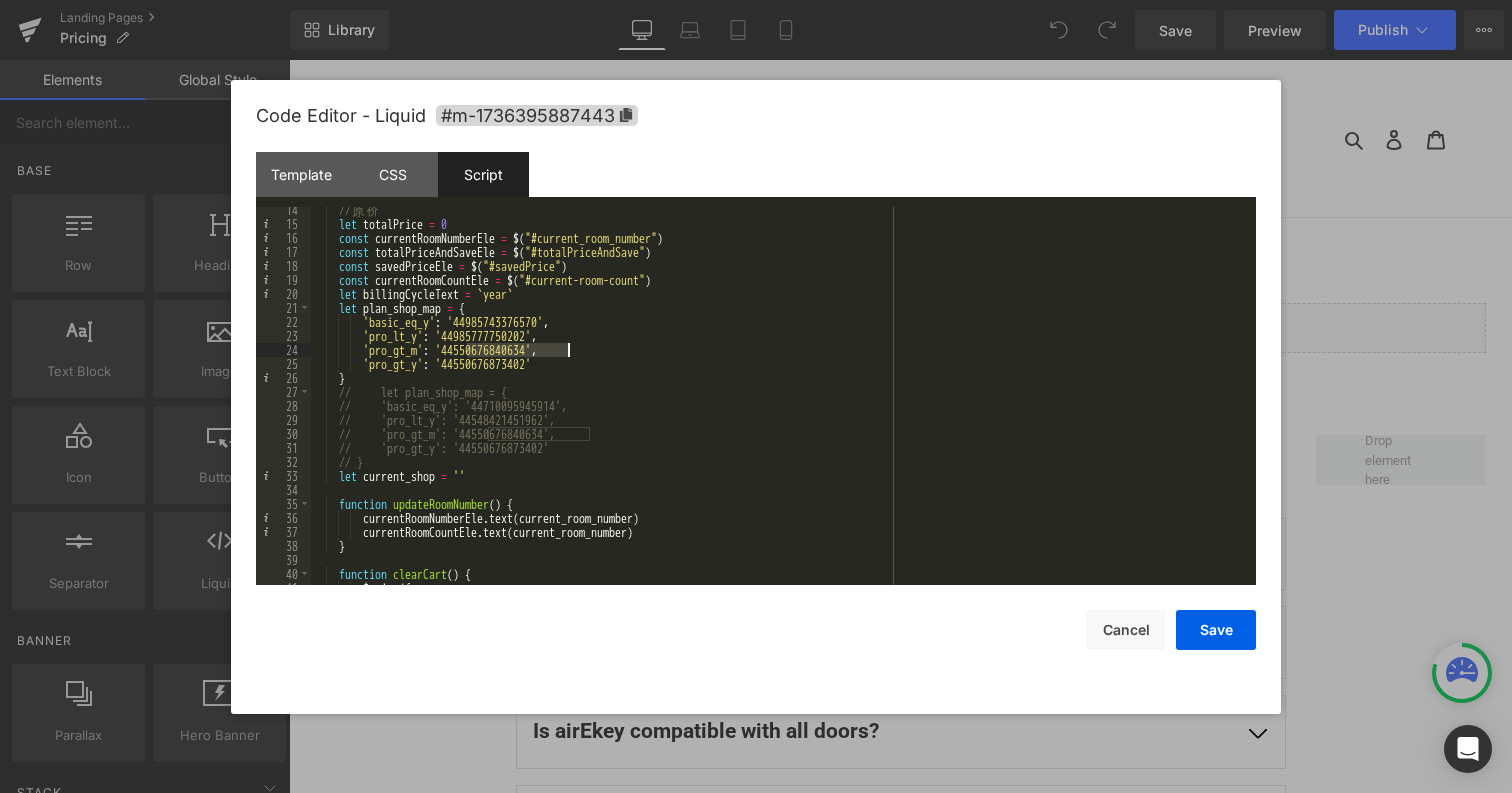 drag, startPoint x: 471, startPoint y: 349, endPoint x: 570, endPoint y: 351, distance: 99.0202 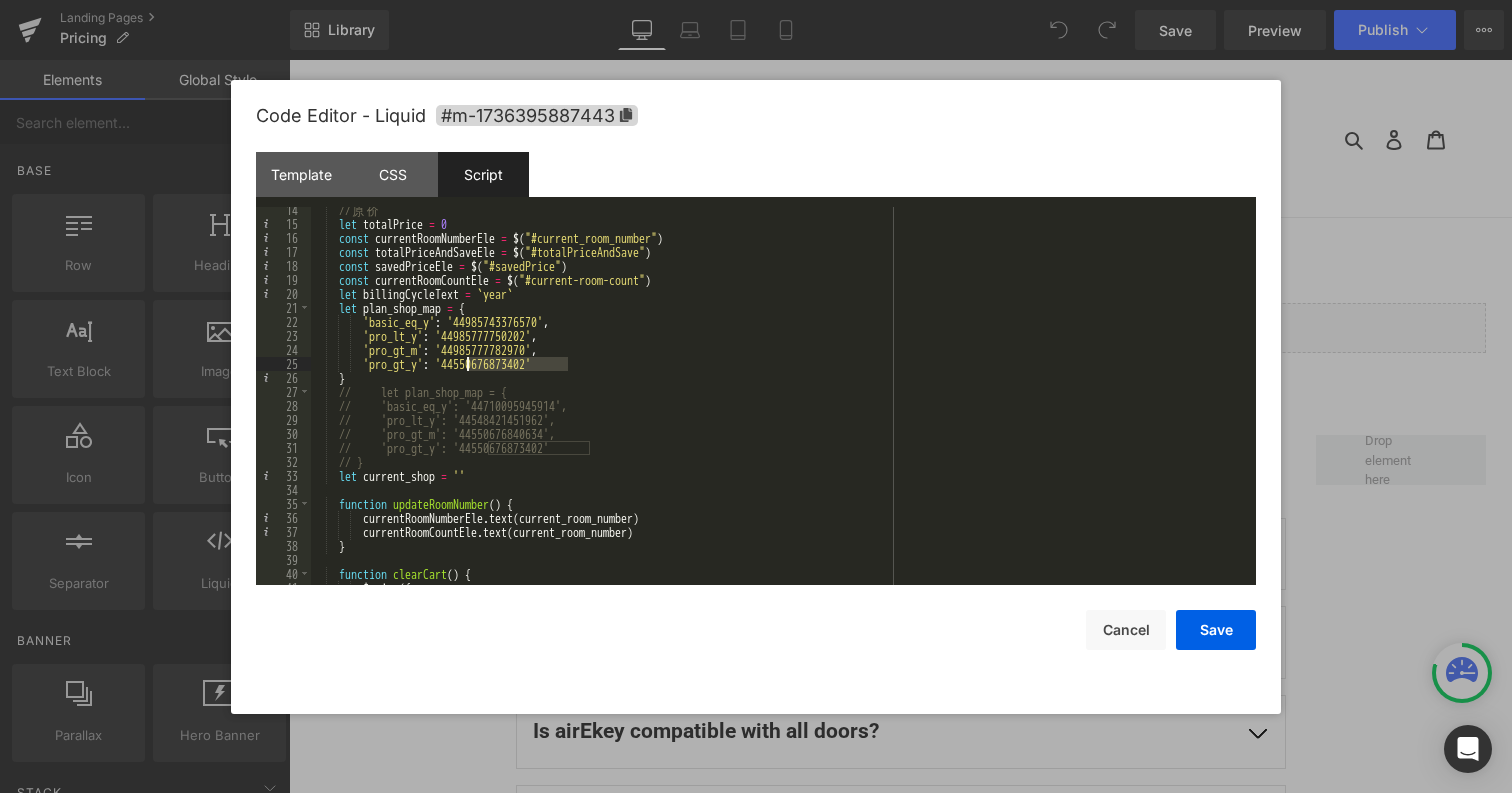 drag, startPoint x: 571, startPoint y: 367, endPoint x: 523, endPoint y: 372, distance: 48.259712 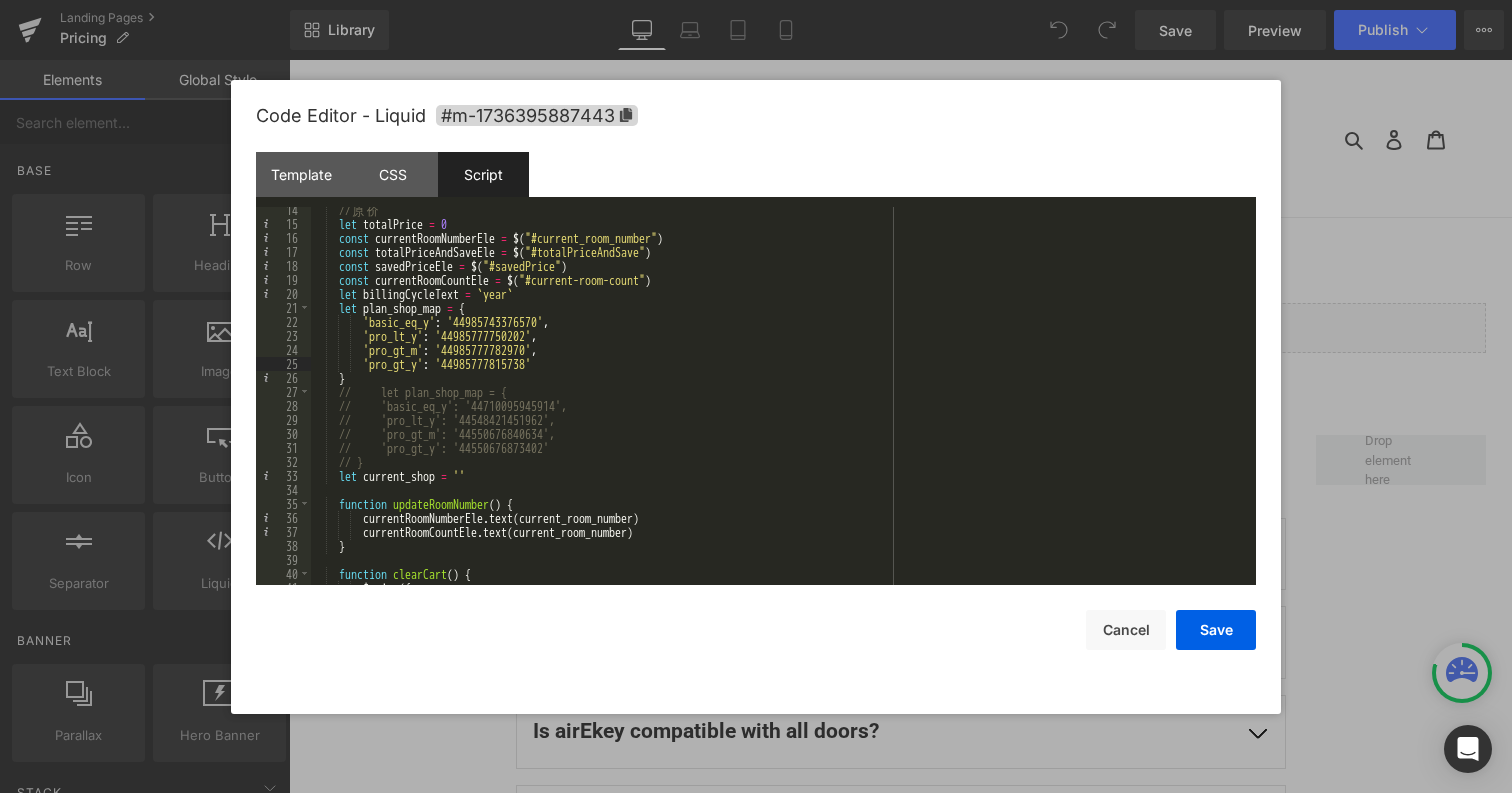 click on "//  原 价       let   totalPrice   =   0       const   currentRoomNumberEle   =   $ ( "#current_room_number" )       const   totalPriceAndSaveEle   =   $ ( "#totalPriceAndSave" )       const   savedPriceEle   =   $ ( "#savedPrice" )       const   currentRoomCountEle   =   $ ( "#current-room-count" )       let   billingCycleText   =   ` year `       let   plan_shop_map   =   {             'basic_eq_y' :   '44985743376570' ,             'pro_lt_y' :   '44985777750202' ,             'pro_gt_m' :   '44985777782970' ,             'pro_gt_y' :   '44985777815738'       }       //     let plan_shop_map = {       //     'basic_eq_y': '44710095945914',       //     'pro_lt_y': '44548421451962',       //     'pro_gt_m': '44550676840634',       //     'pro_gt_y': '44550676873402'       // }       let   current_shop   =   ''       function   updateRoomNumber ( )   {             currentRoomNumberEle . text ( current_room_number )             currentRoomCountEle . text ( current_room_number )       }       function" at bounding box center [779, 406] 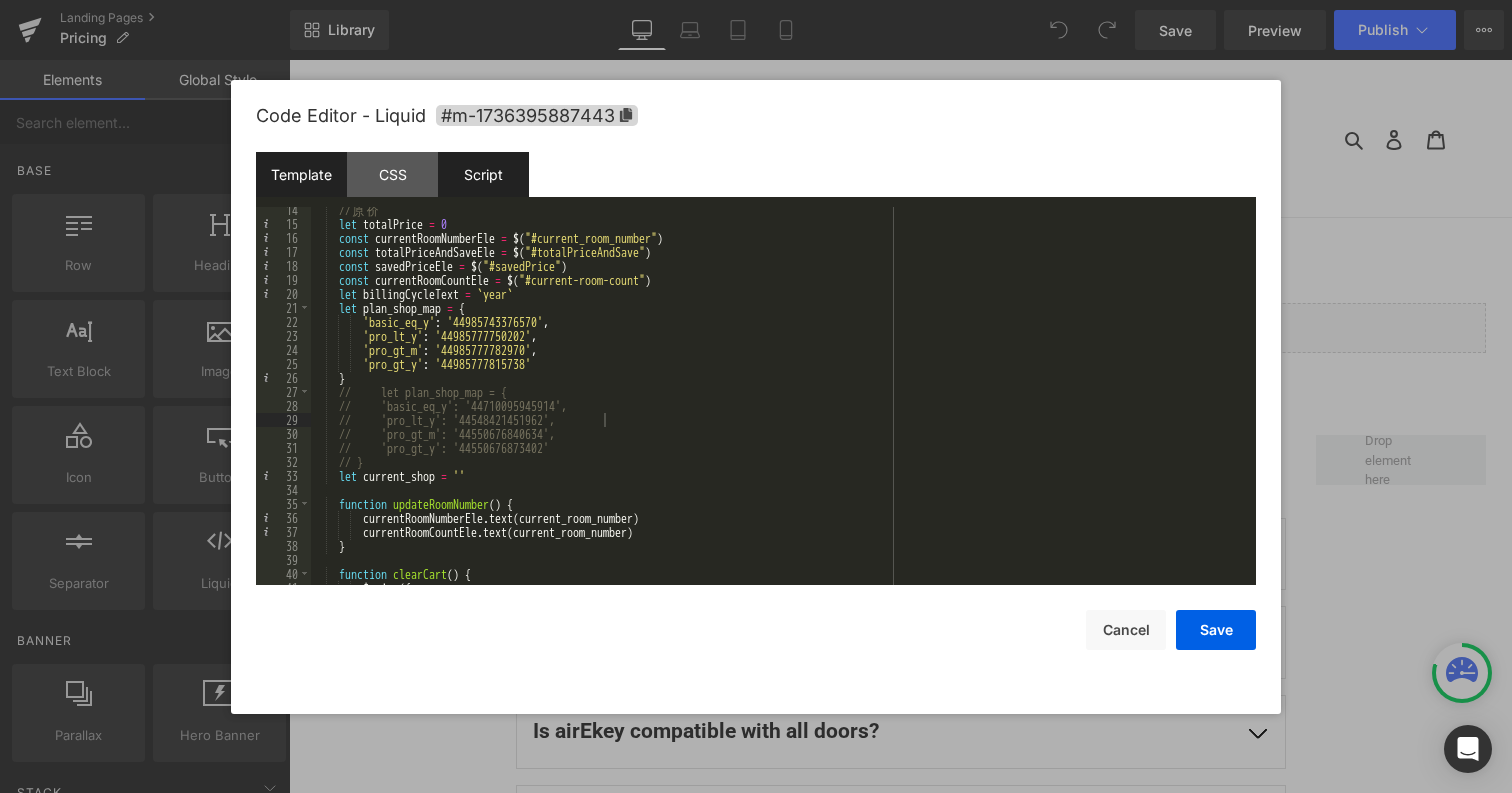 click on "Template" at bounding box center (301, 174) 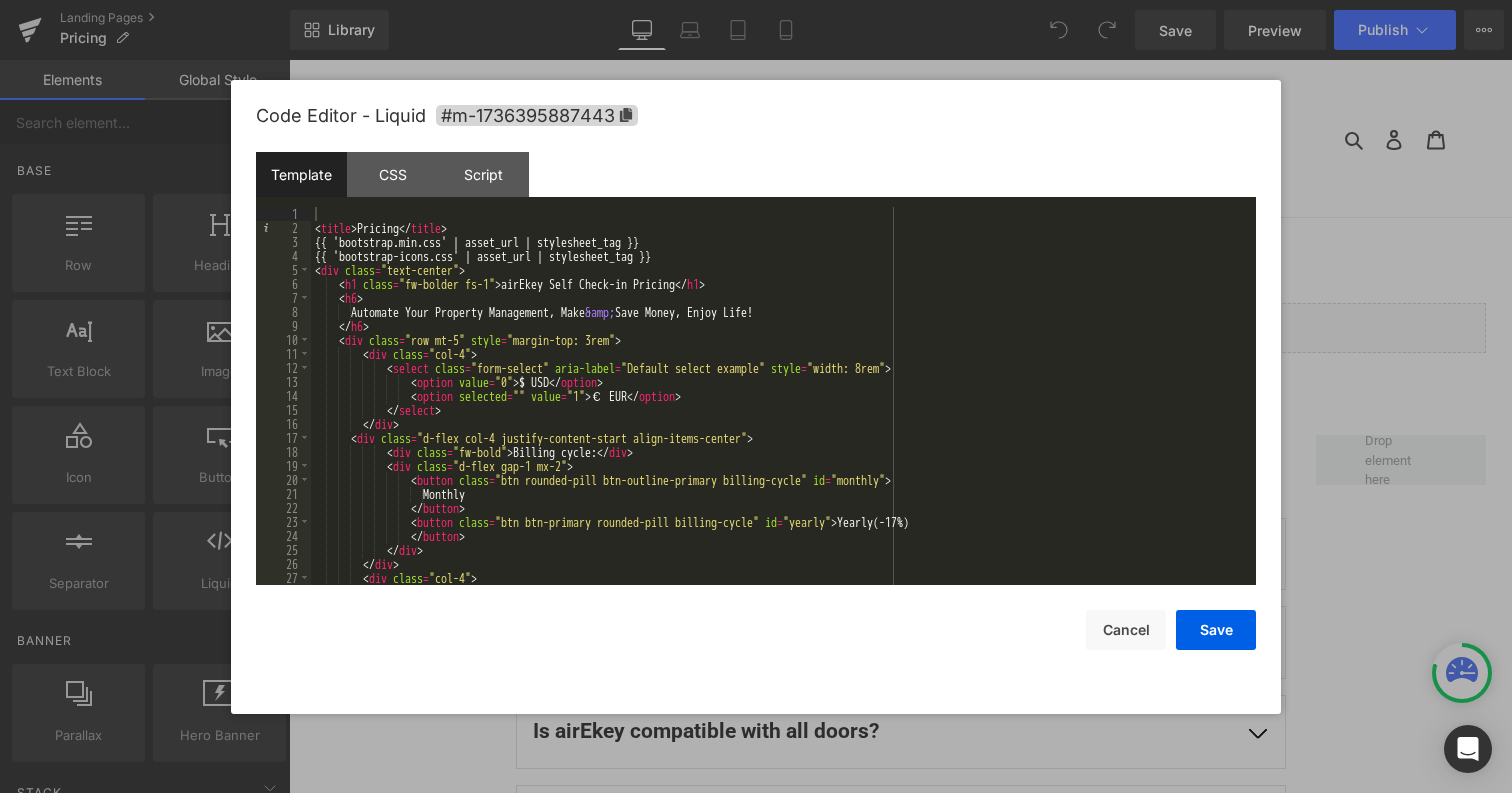 click on "< title > Pricing </ title > {{ 'bootstrap.min.css' | asset_url | stylesheet_tag }} {{ 'bootstrap-icons.css' | asset_url | stylesheet_tag }} < div   class = "text-center" >       < h1   class = "fw-bolder fs-1" > airEkey Self Check-in Pricing </ h1 >       < h6 >            Automate Your Property Management, Make  &amp;  Save Money, Enjoy Life!       </ h6 >       < div   class = "row mt-5"   style = "margin-top: 3rem" >             < div   class = "col-4" >                   < select   class = "form-select"   aria-label = "Default select example"   style = "width: 8rem" >                         < option   value = "0" > $ USD </ option >                         < option   selected = ""   value = "1" > € EUR </ option >                   </ select >             </ div >          < div   class = "d-flex col-4 justify-content-start align-items-center" >                   < div   class = "fw-bold" > Billing cycle: </ div >                   < div   class = "d-flex gap-1 mx-2" >                         < button" at bounding box center (779, 410) 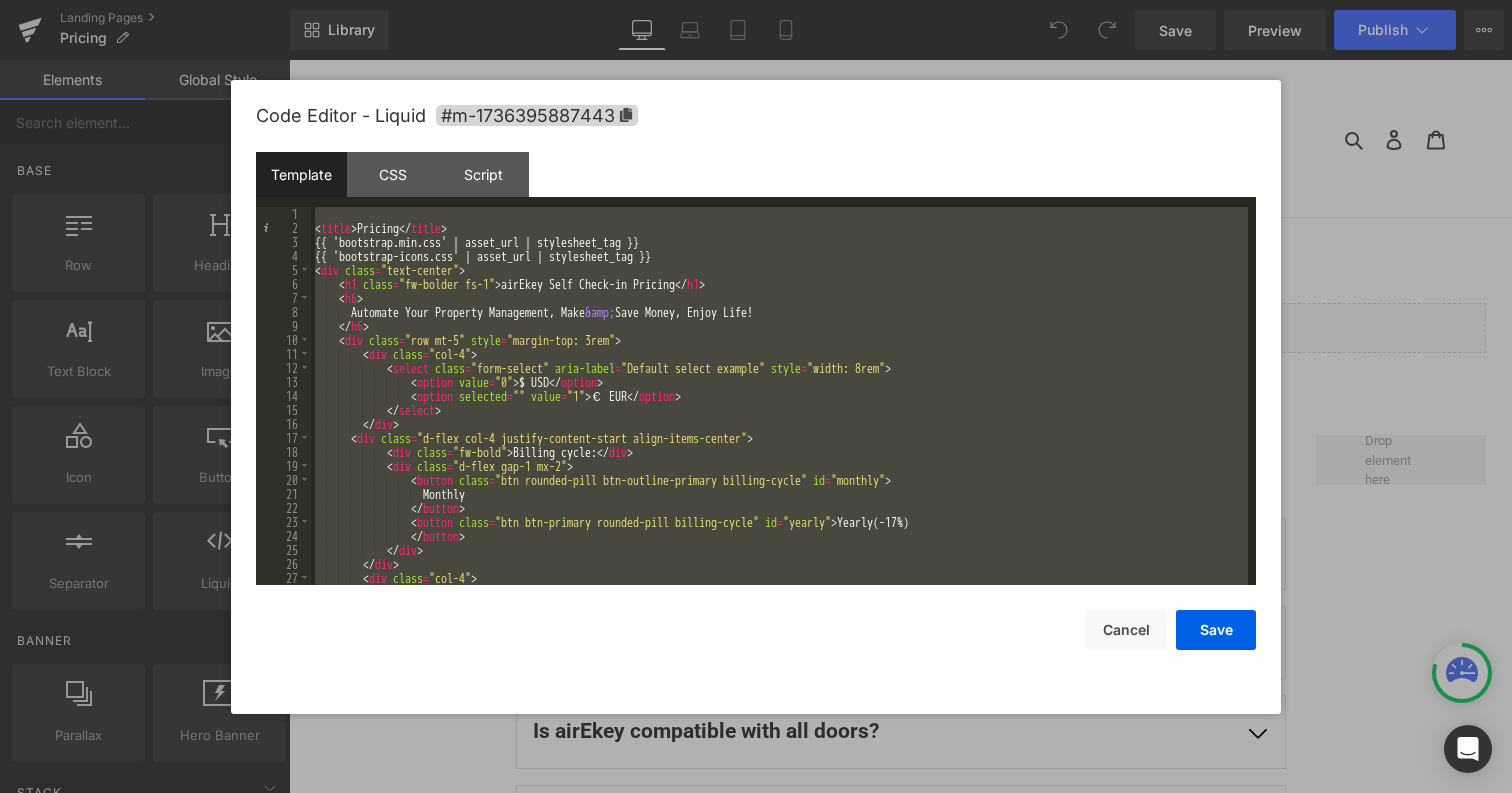 click on "< title > Pricing </ title > {{ 'bootstrap.min.css' | asset_url | stylesheet_tag }} {{ 'bootstrap-icons.css' | asset_url | stylesheet_tag }} < div   class = "text-center" >       < h1   class = "fw-bolder fs-1" > airEkey Self Check-in Pricing </ h1 >       < h6 >            Automate Your Property Management, Make  &amp;  Save Money, Enjoy Life!       </ h6 >       < div   class = "row mt-5"   style = "margin-top: 3rem" >             < div   class = "col-4" >                   < select   class = "form-select"   aria-label = "Default select example"   style = "width: 8rem" >                         < option   value = "0" > $ USD </ option >                         < option   selected = ""   value = "1" > € EUR </ option >                   </ select >             </ div >          < div   class = "d-flex col-4 justify-content-start align-items-center" >                   < div   class = "fw-bold" > Billing cycle: </ div >                   < div   class = "d-flex gap-1 mx-2" >                         < button" at bounding box center [779, 410] 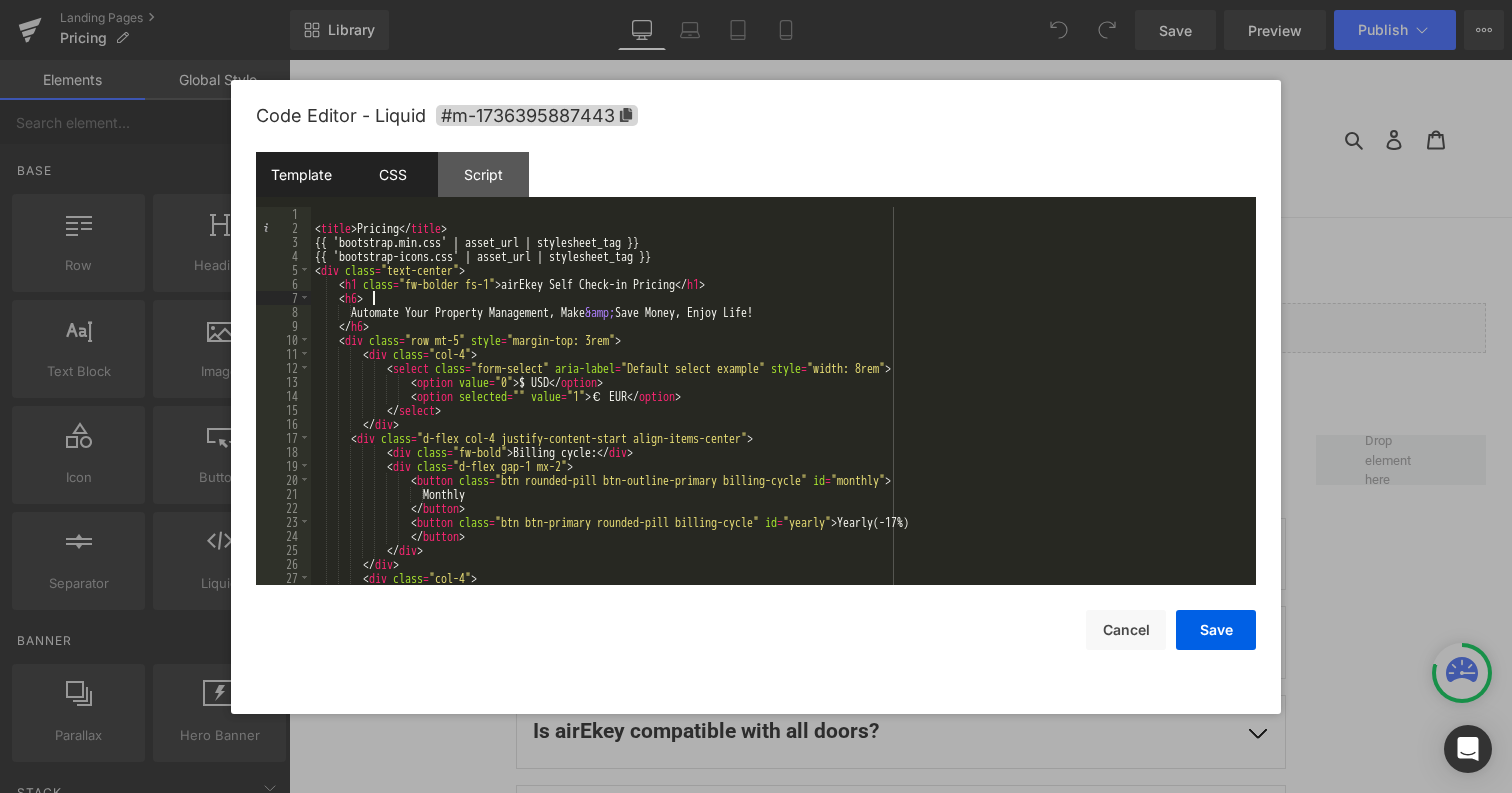click on "CSS" at bounding box center [392, 174] 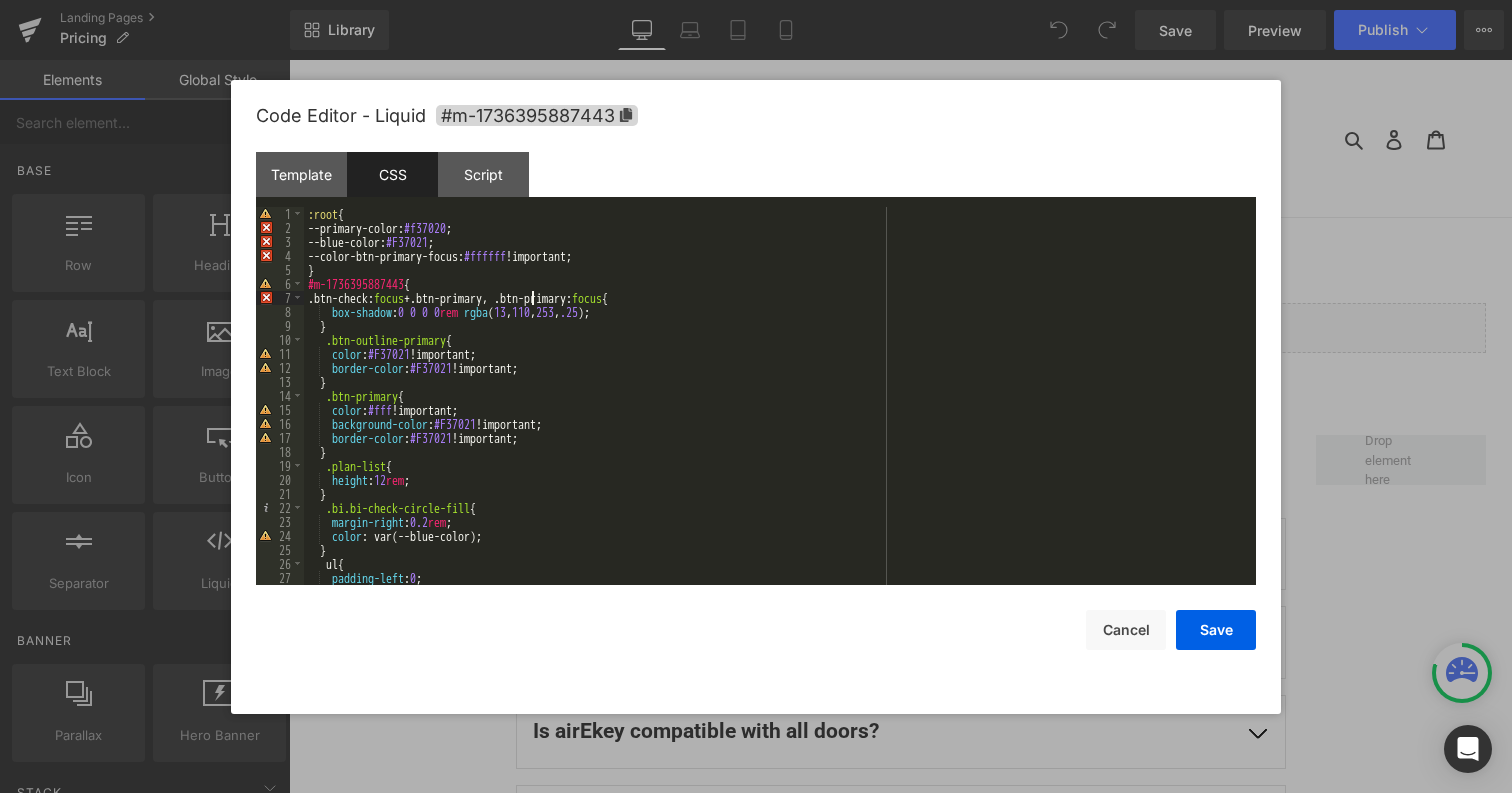 click on ":root {   --primary-color:  #f37020 ;   --blue-color:  #F37021 ;   --color-btn-primary-focus:  #ffffff  !important; } #m-1736395887443 {   .btn-check : focus +.btn-primary, .btn-primary : focus {       box-shadow :  0   0   0   0 rem   rgba ( 13 ,  110 ,  253 ,  .25 );    }     .btn-outline-primary {       color :  #F37021  !important;       border-color :  #F37021  !important;    }     .btn-primary {       color :  #fff  !important;       background-color :  #F37021  !important;       border-color :  #F37021  !important;    }     .plan-list {       height :  12 rem ;    }     .bi.bi-check-circle-fill {       margin-right :  0.2 rem ;       color : var(--blue-color);    }     ul {       padding-left :  0 ;    }" at bounding box center [776, 410] 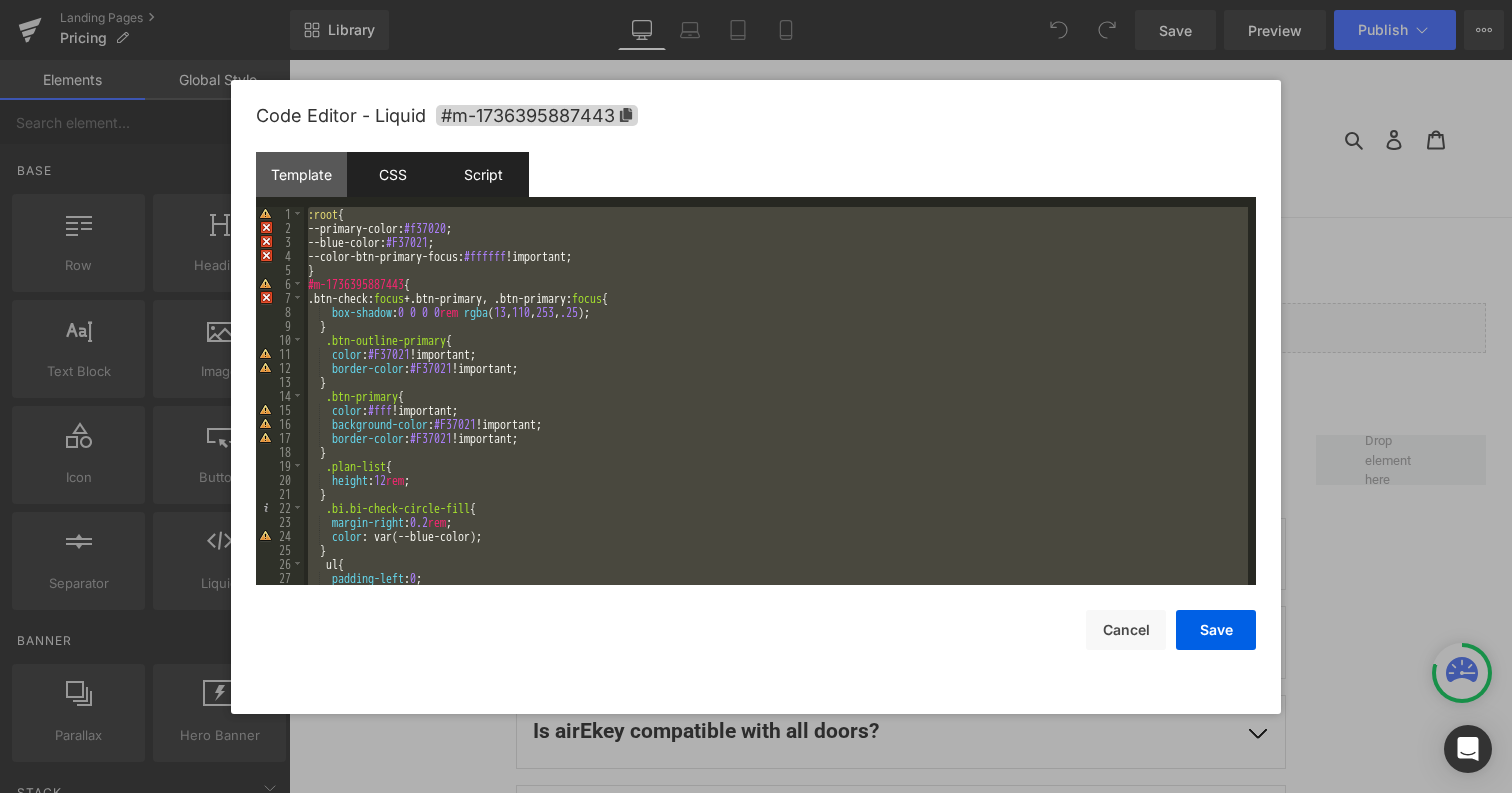 click on "Script" at bounding box center (483, 174) 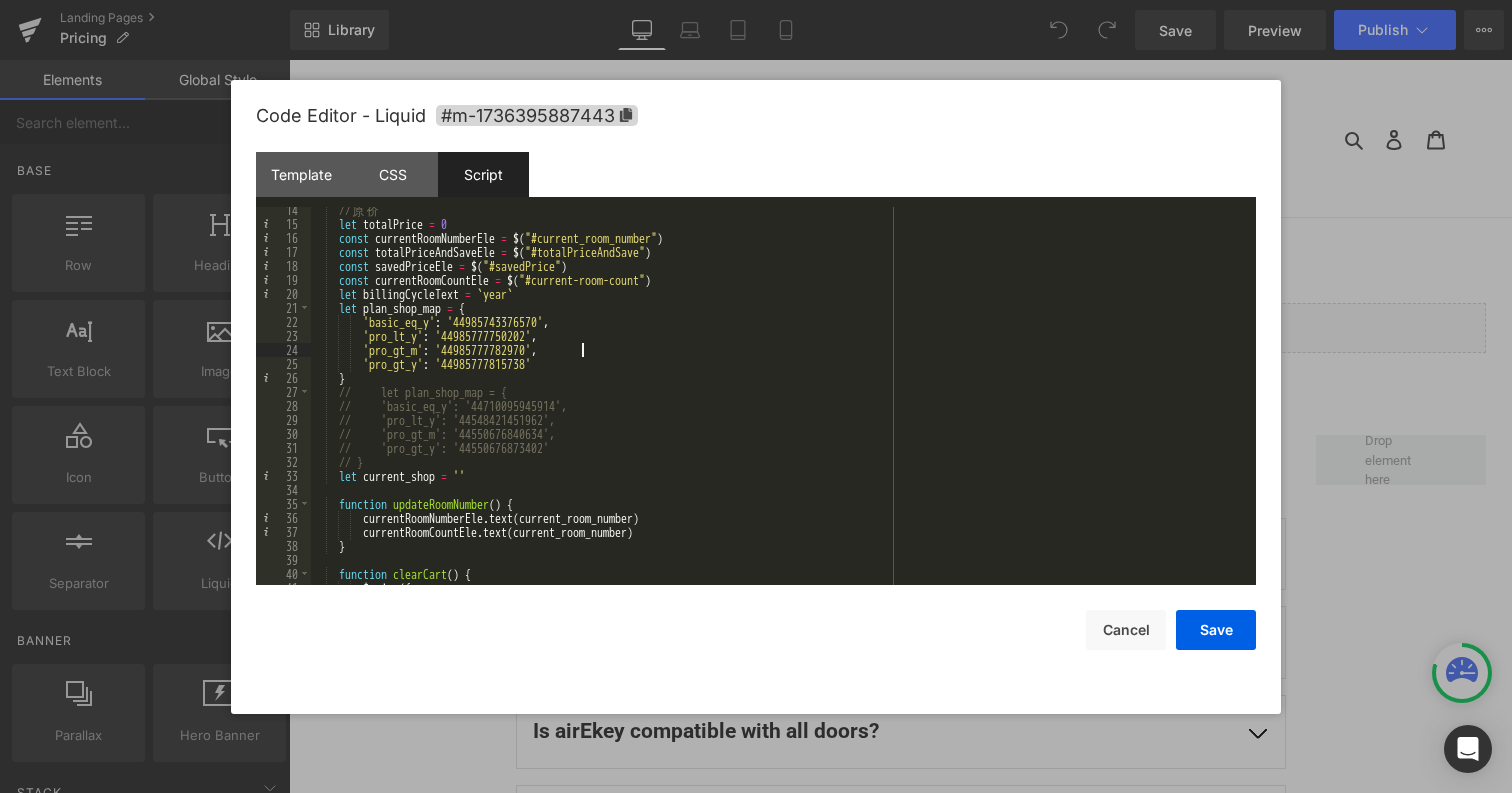 click on "//  原 价       let   totalPrice   =   0       const   currentRoomNumberEle   =   $ ( "#current_room_number" )       const   totalPriceAndSaveEle   =   $ ( "#totalPriceAndSave" )       const   savedPriceEle   =   $ ( "#savedPrice" )       const   currentRoomCountEle   =   $ ( "#current-room-count" )       let   billingCycleText   =   ` year `       let   plan_shop_map   =   {             'basic_eq_y' :   '44985743376570' ,             'pro_lt_y' :   '44985777750202' ,             'pro_gt_m' :   '44985777782970' ,             'pro_gt_y' :   '44985777815738'       }       //     let plan_shop_map = {       //     'basic_eq_y': '44710095945914',       //     'pro_lt_y': '44548421451962',       //     'pro_gt_m': '44550676840634',       //     'pro_gt_y': '44550676873402'       // }       let   current_shop   =   ''       function   updateRoomNumber ( )   {             currentRoomNumberEle . text ( current_room_number )             currentRoomCountEle . text ( current_room_number )       }       function" at bounding box center [779, 406] 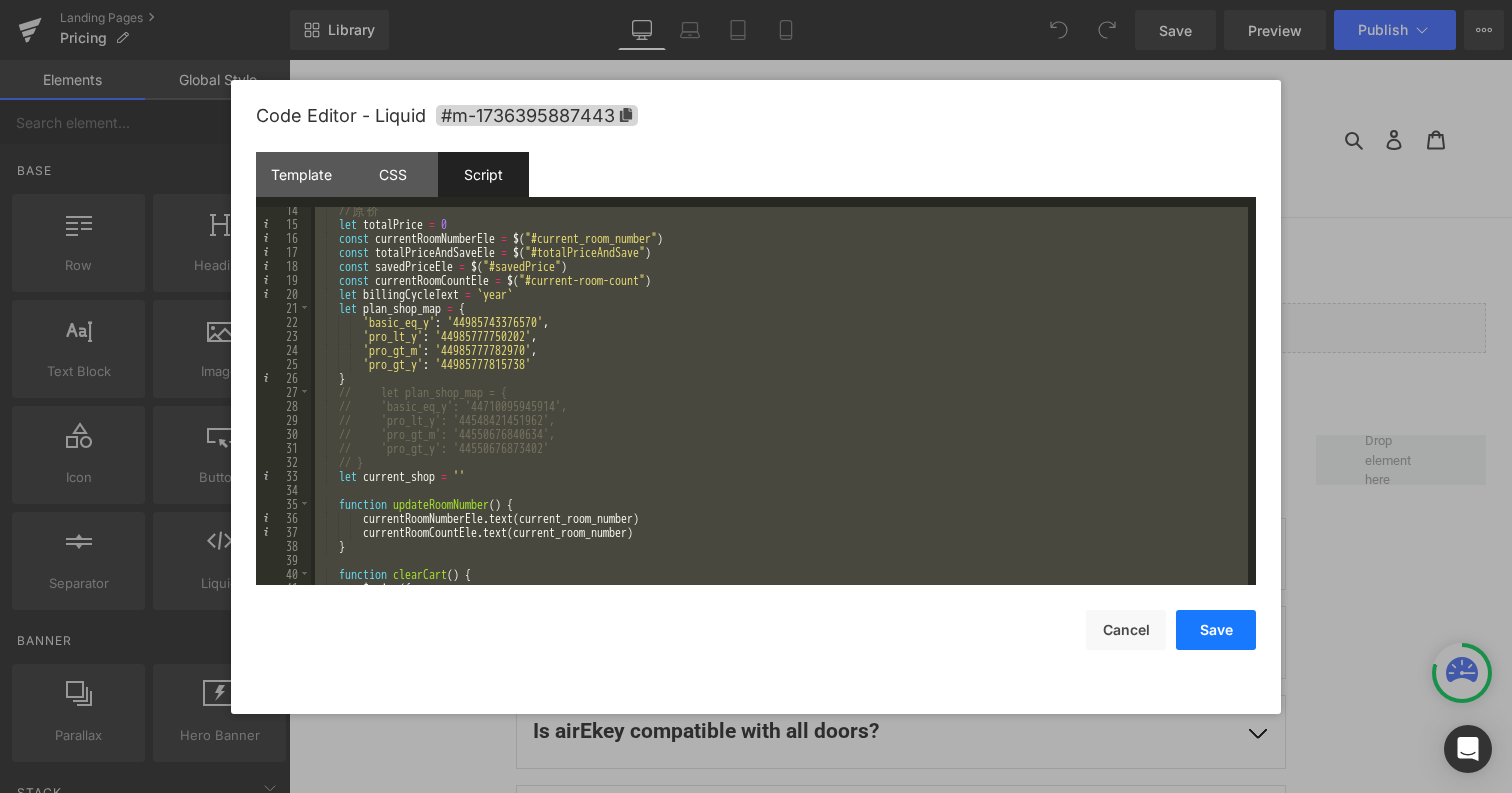 click on "Save" at bounding box center (1216, 630) 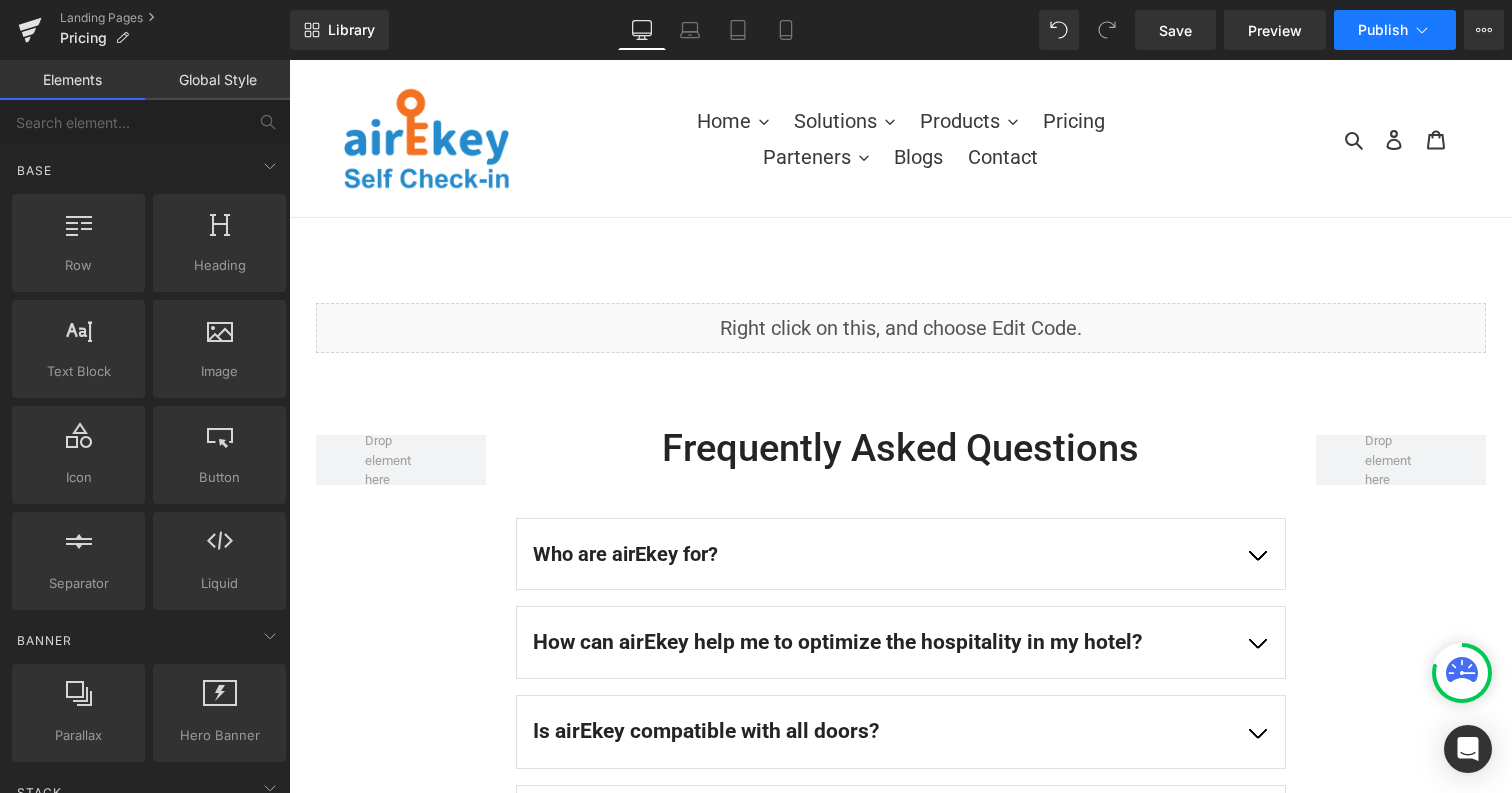 click on "Publish" at bounding box center [1383, 30] 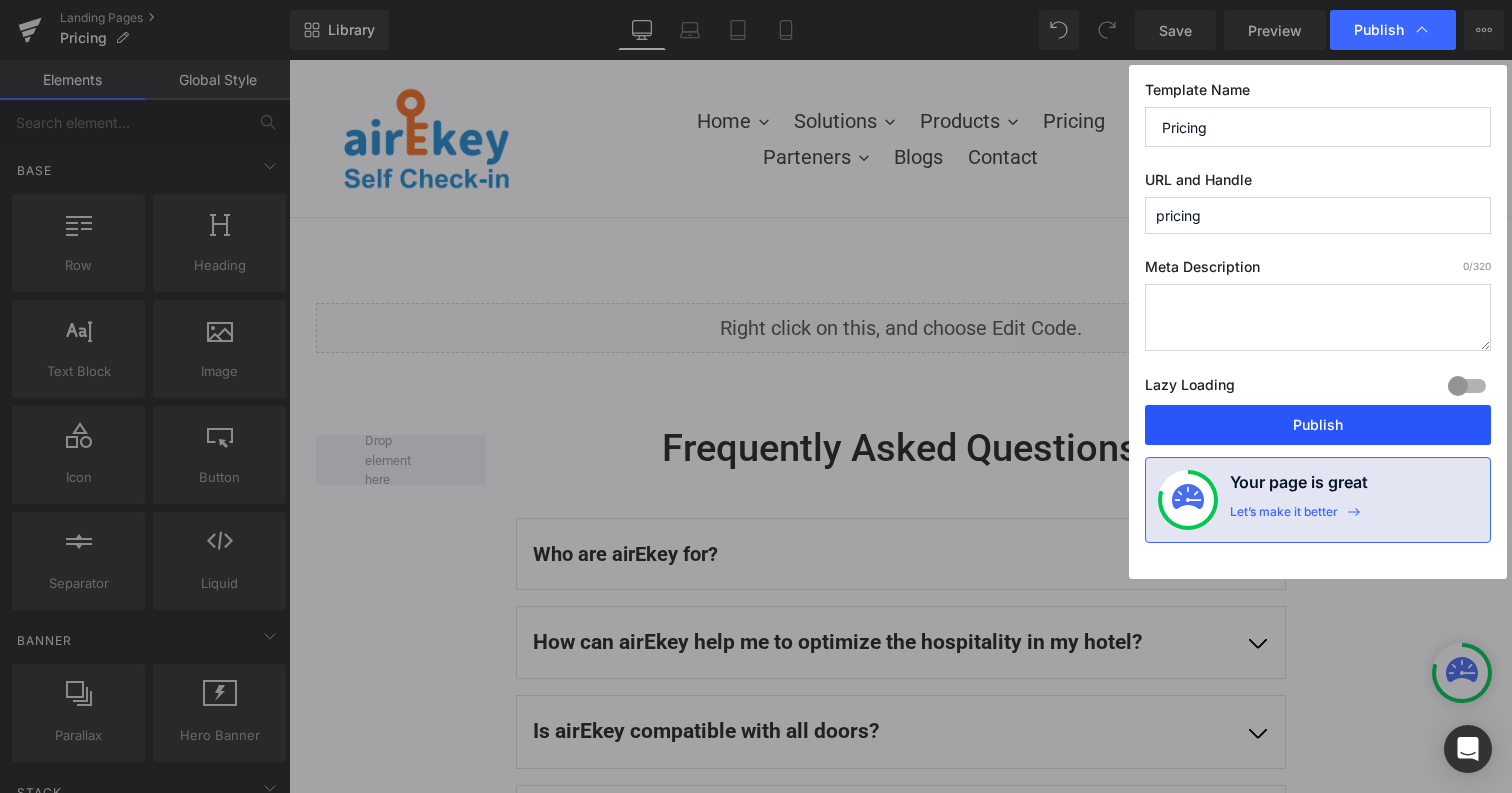 drag, startPoint x: 1326, startPoint y: 420, endPoint x: 1037, endPoint y: 347, distance: 298.07718 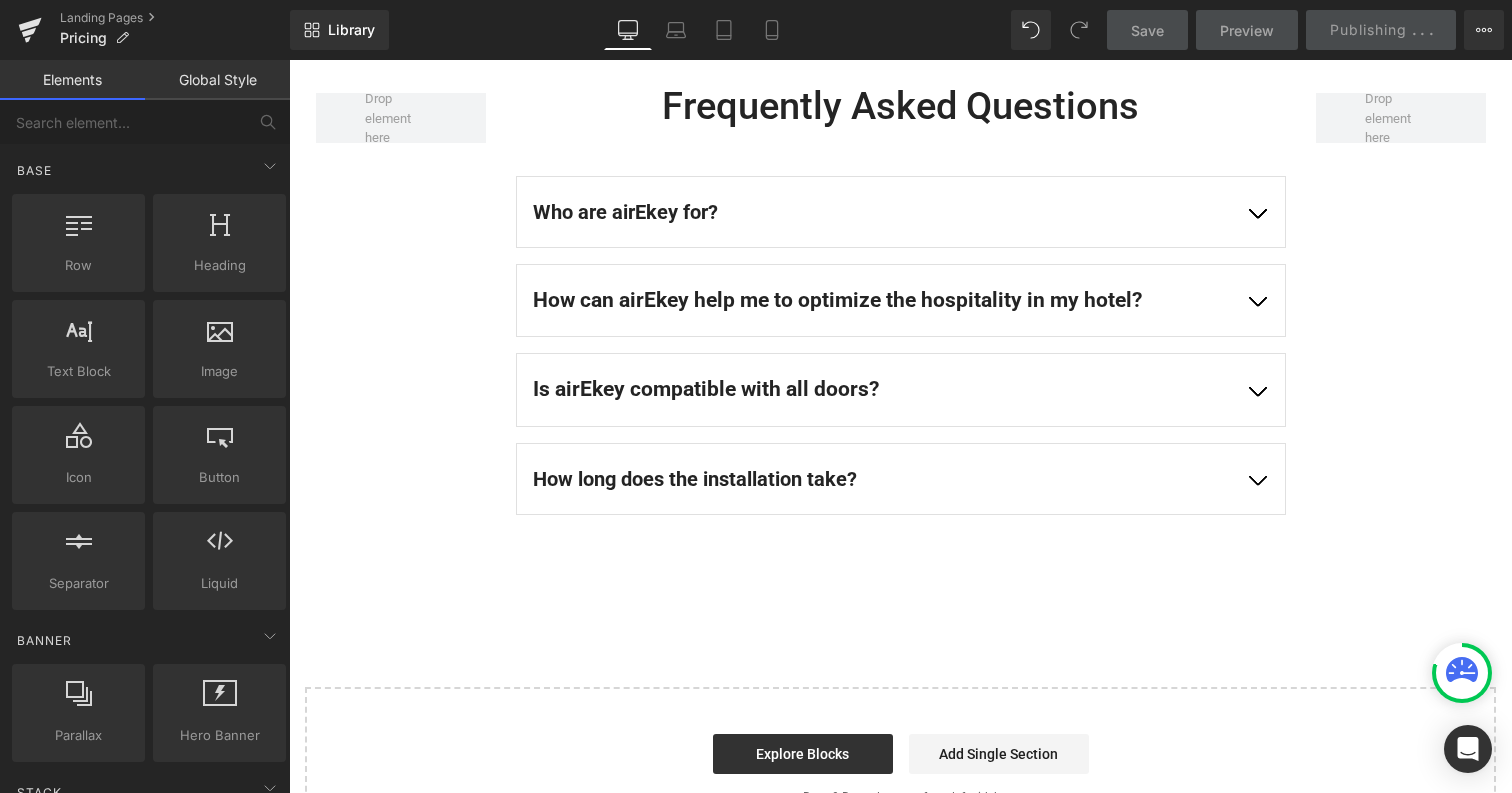 scroll, scrollTop: 358, scrollLeft: 0, axis: vertical 